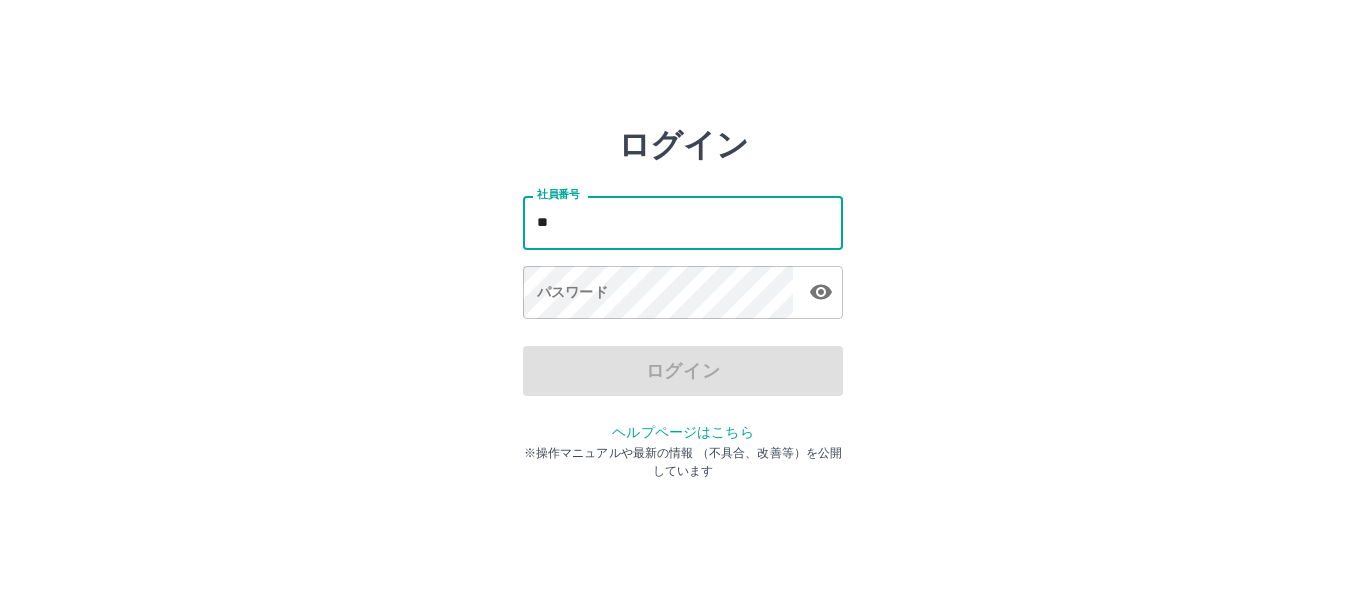 scroll, scrollTop: 0, scrollLeft: 0, axis: both 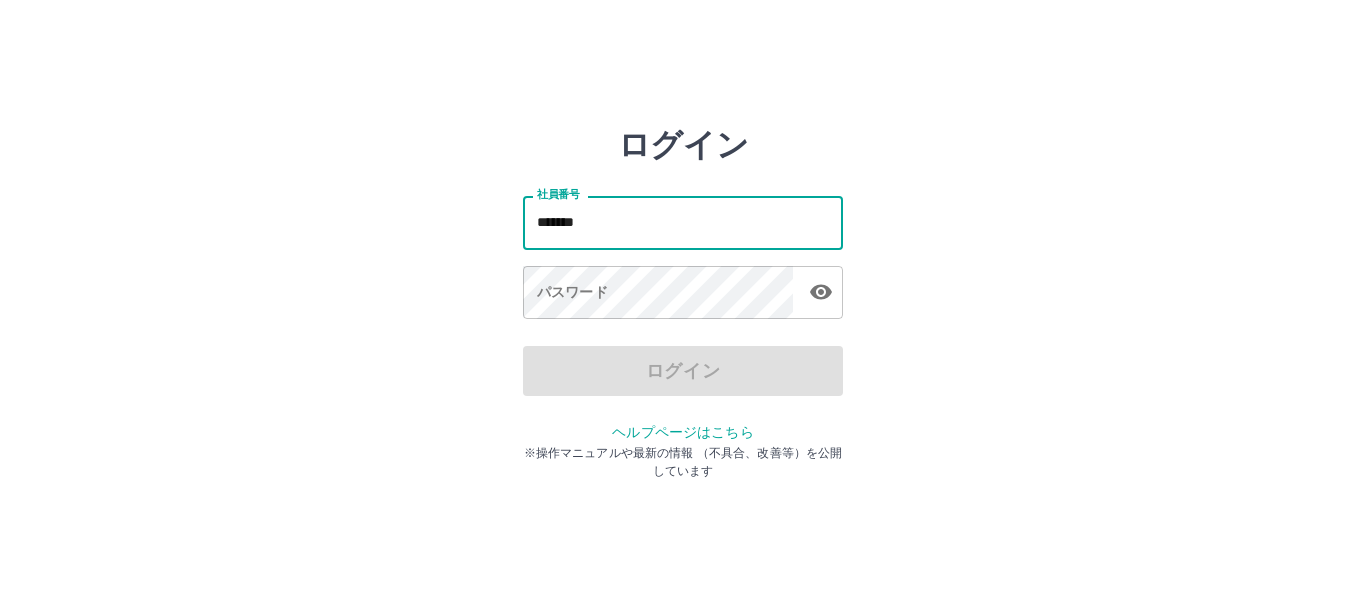 type on "*******" 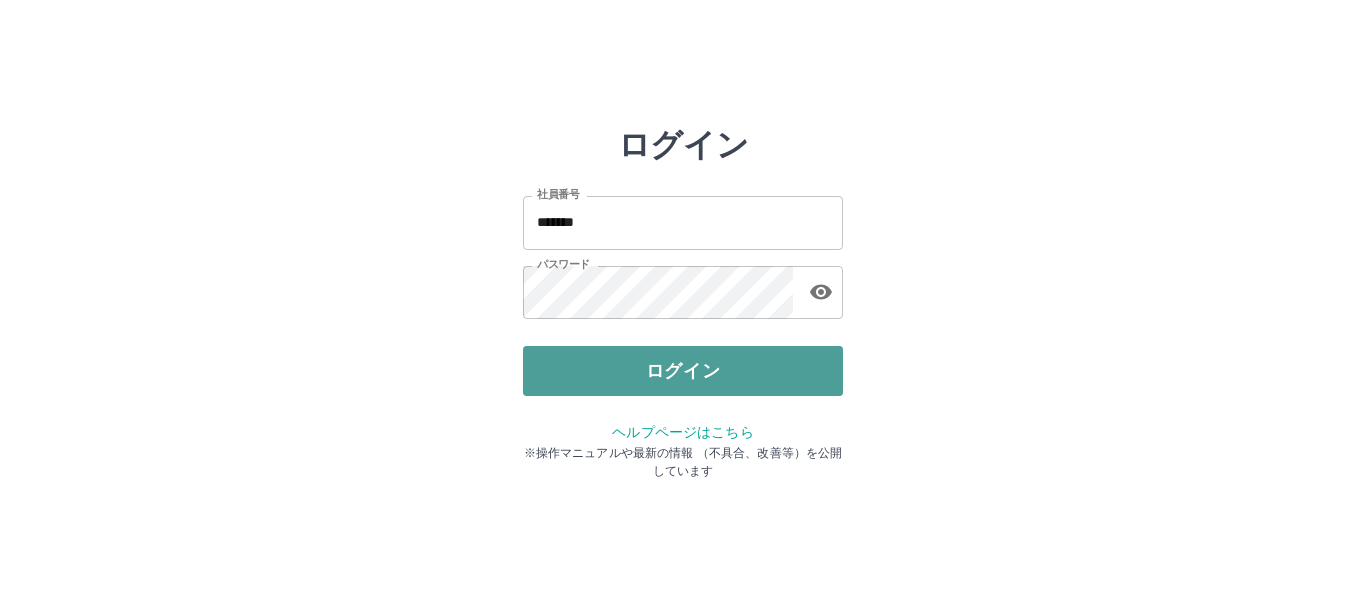 click on "ログイン" at bounding box center (683, 371) 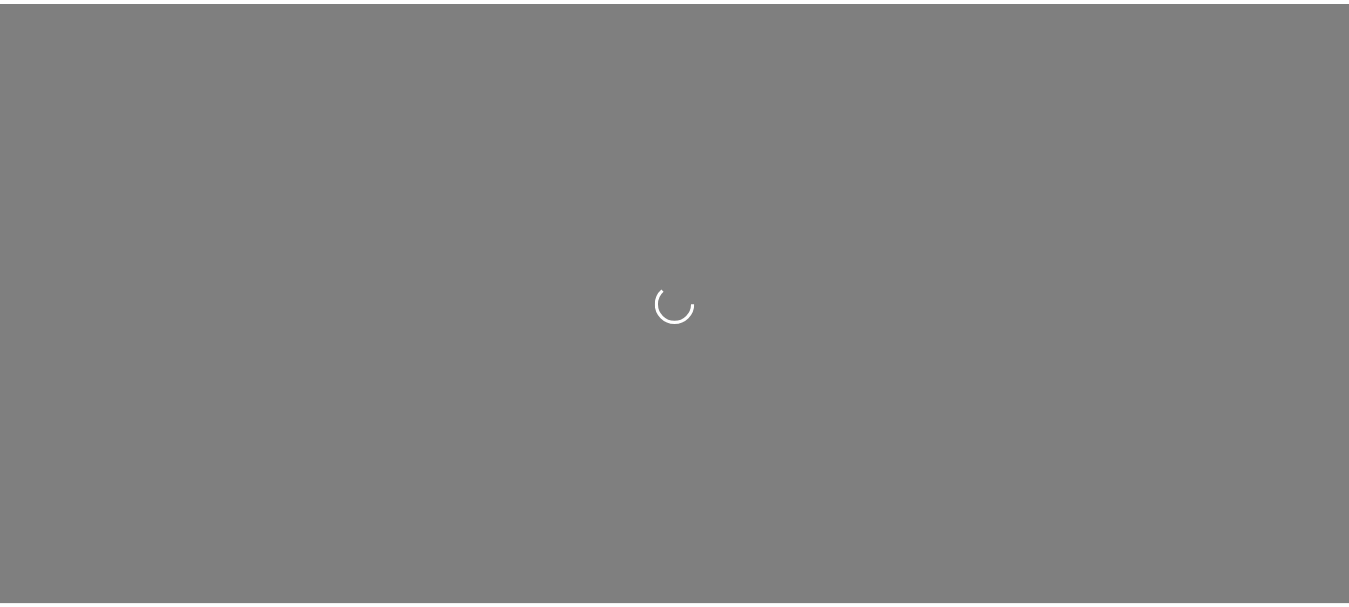scroll, scrollTop: 0, scrollLeft: 0, axis: both 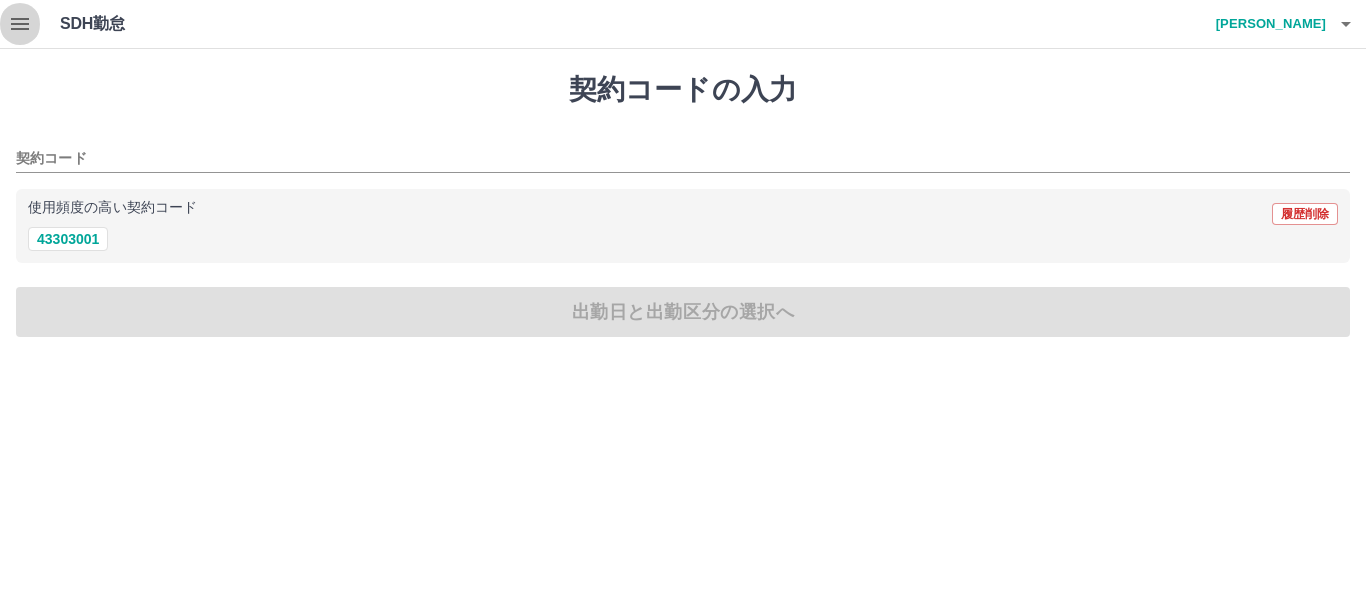 click 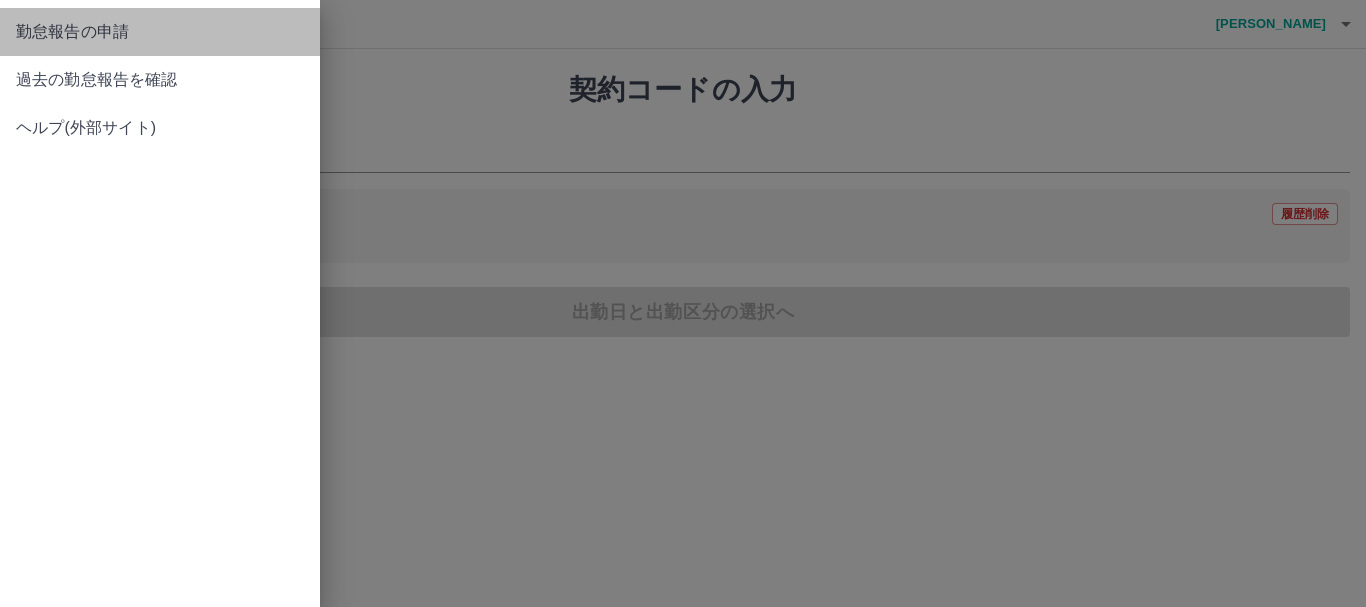 click on "勤怠報告の申請" at bounding box center (160, 32) 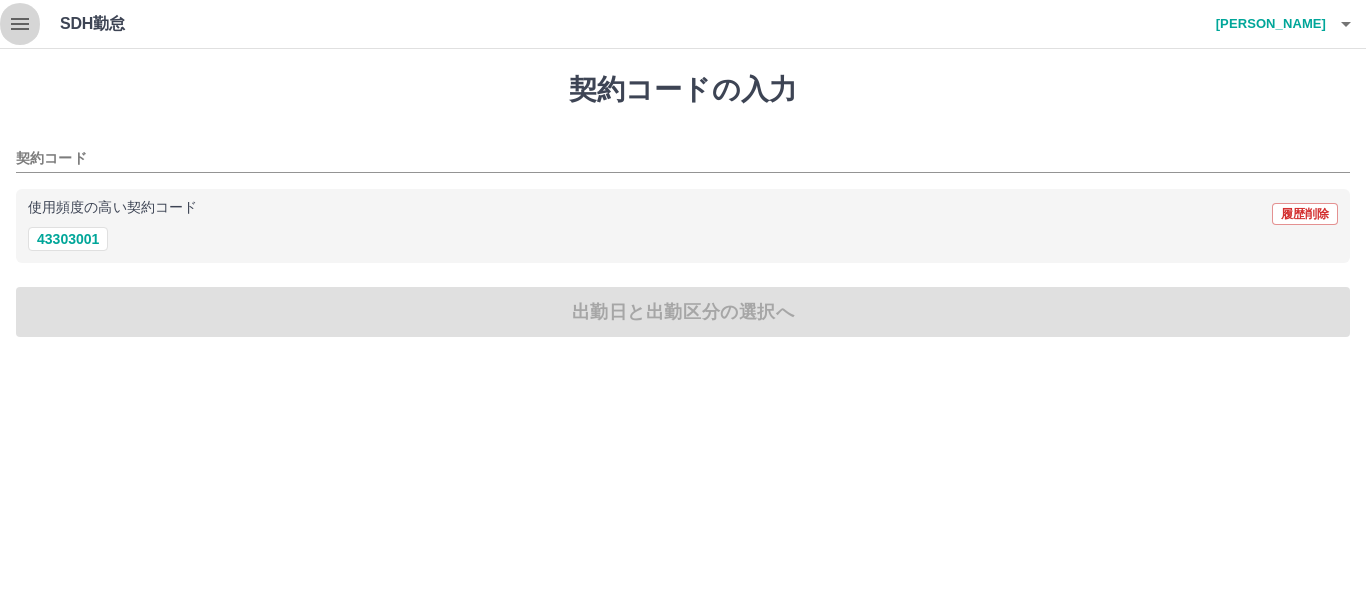 click at bounding box center (20, 24) 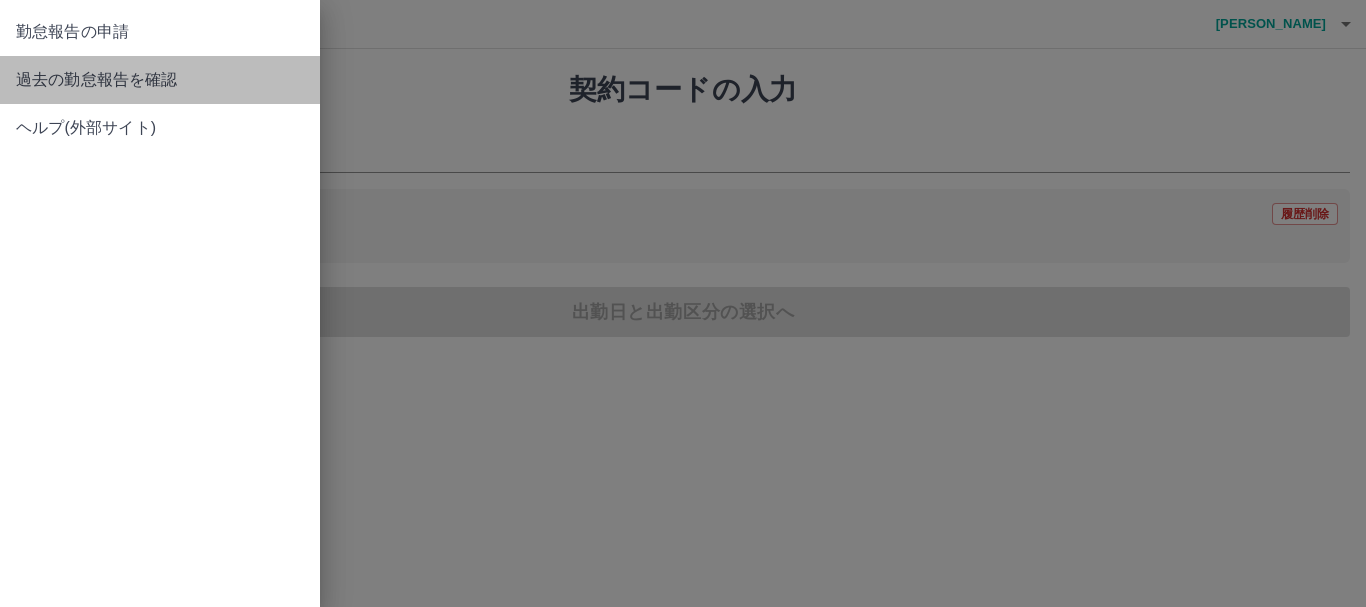 click on "過去の勤怠報告を確認" at bounding box center [160, 80] 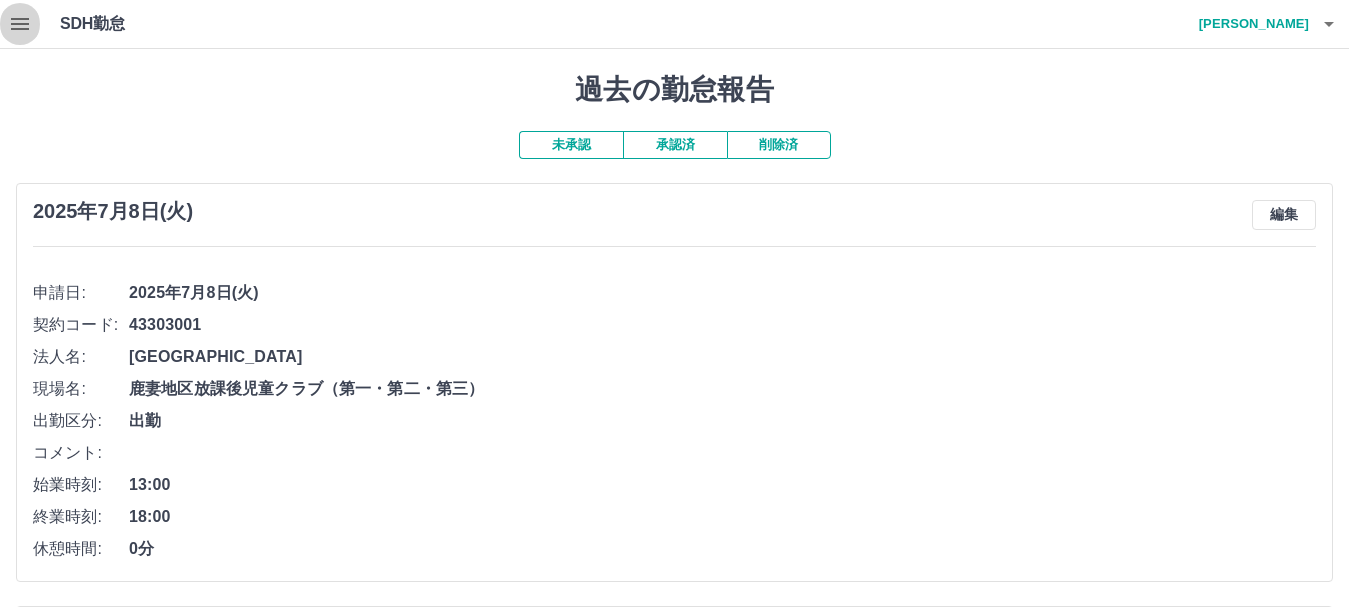 click 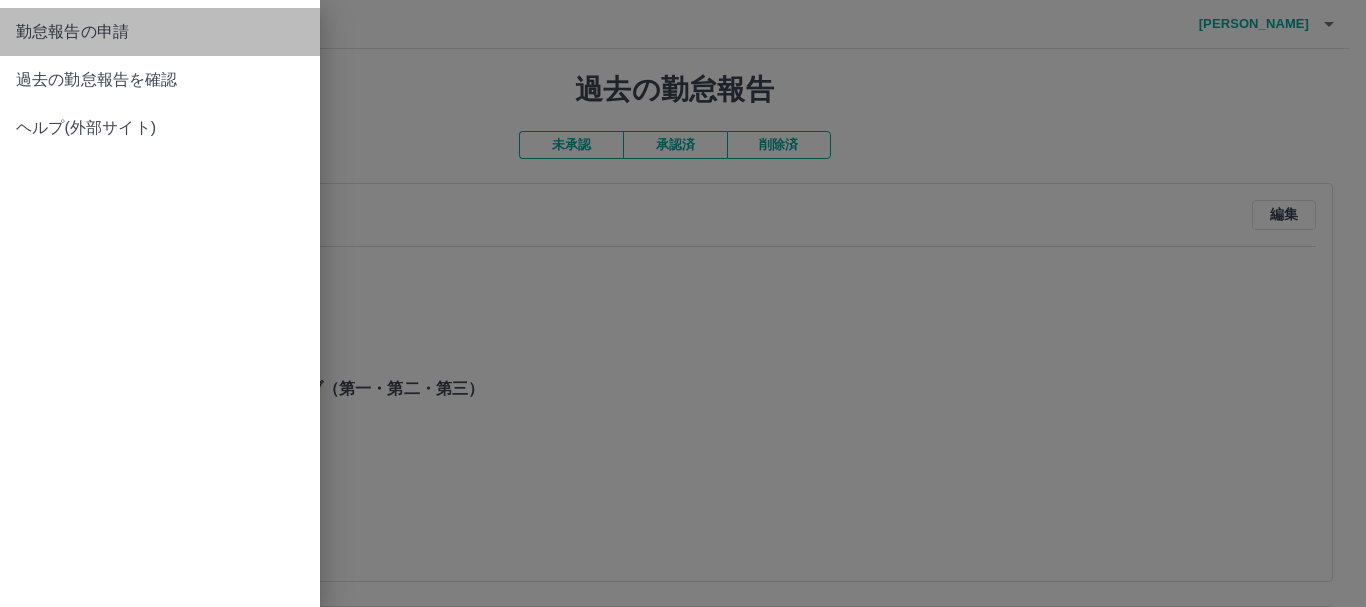 click on "勤怠報告の申請" at bounding box center (160, 32) 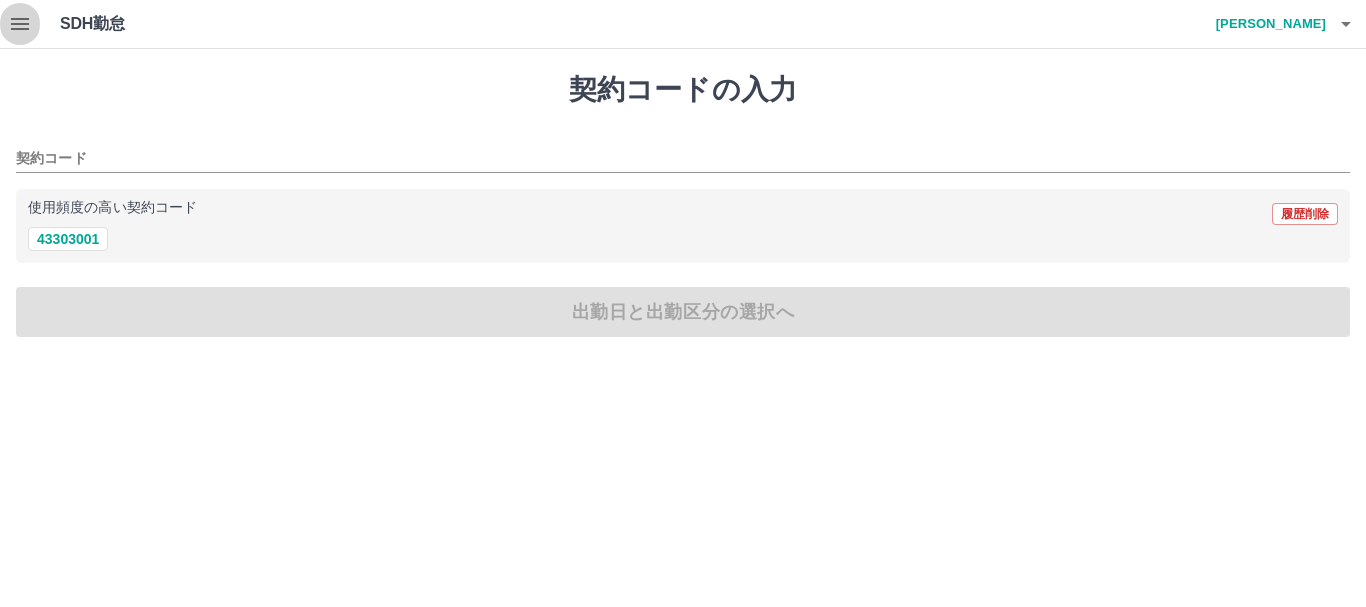 click at bounding box center [20, 24] 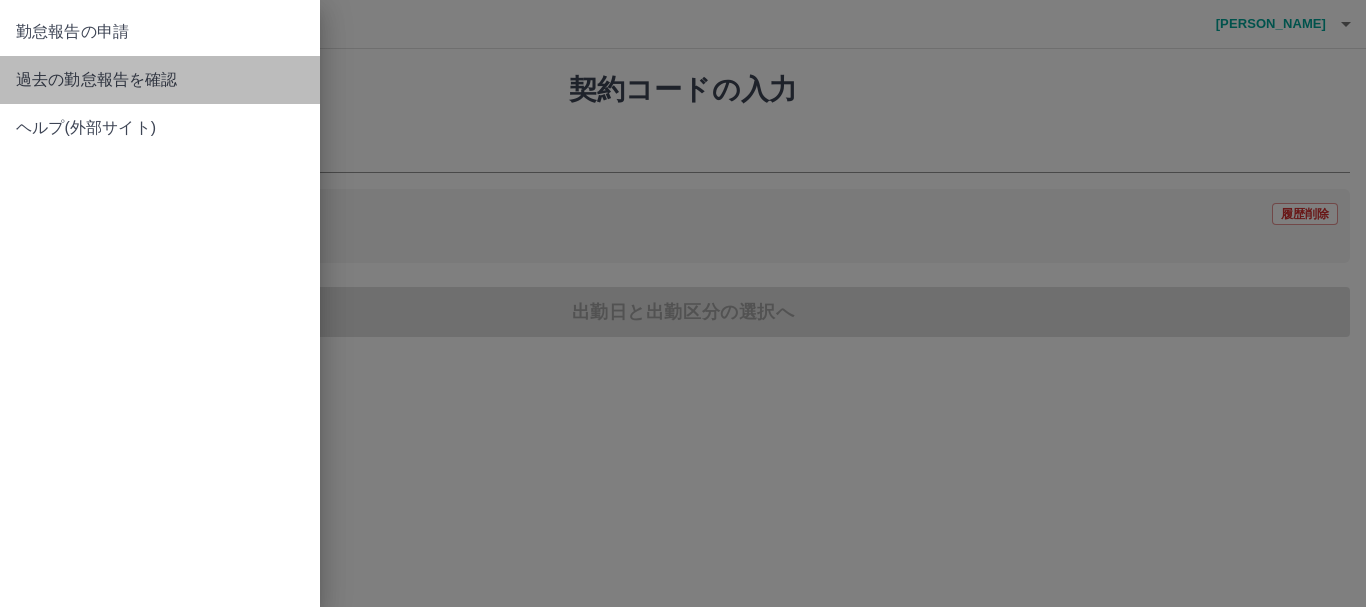 click on "過去の勤怠報告を確認" at bounding box center (160, 80) 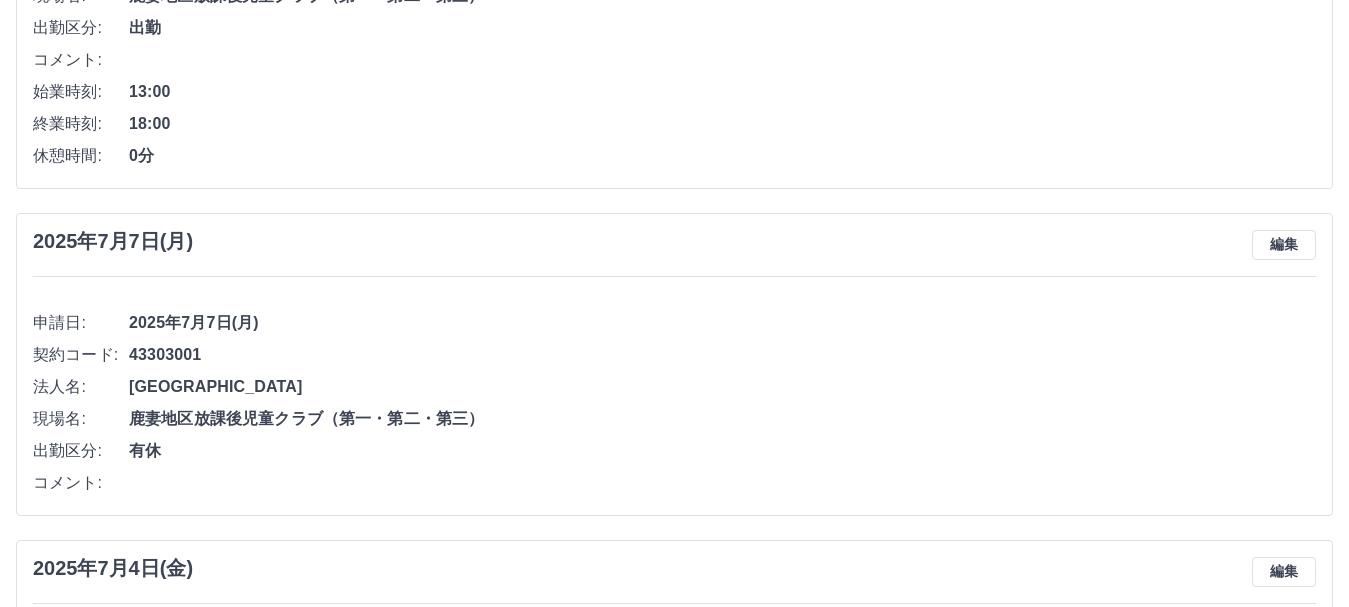scroll, scrollTop: 0, scrollLeft: 0, axis: both 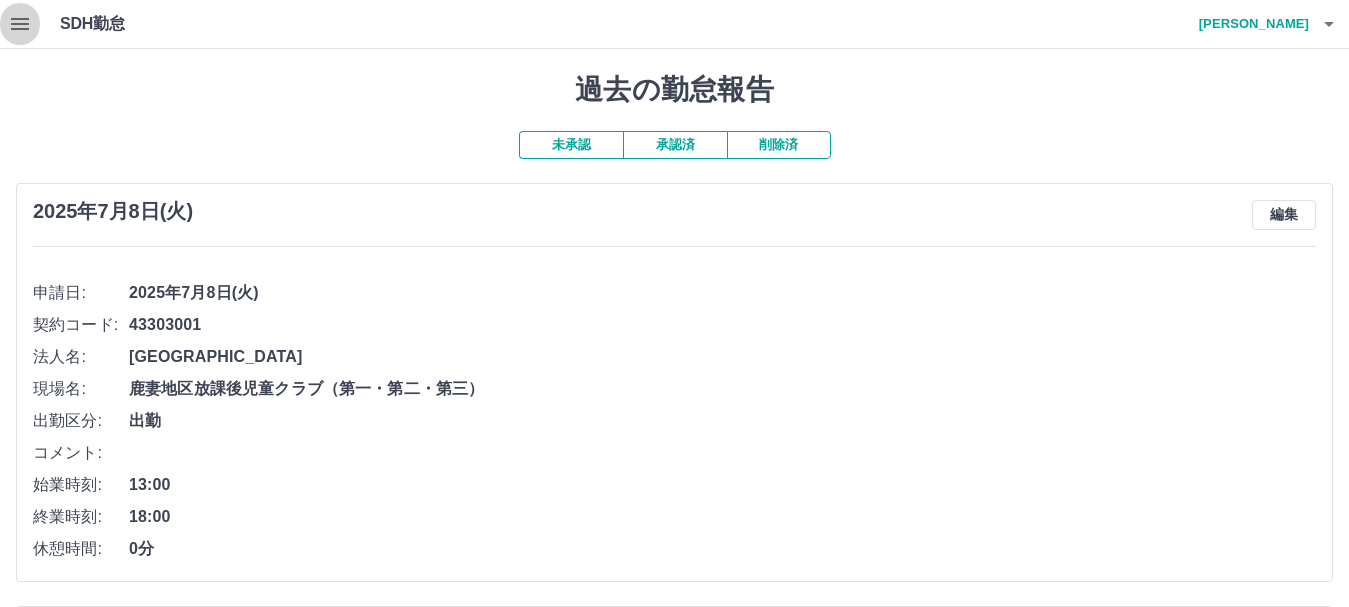 click at bounding box center (20, 24) 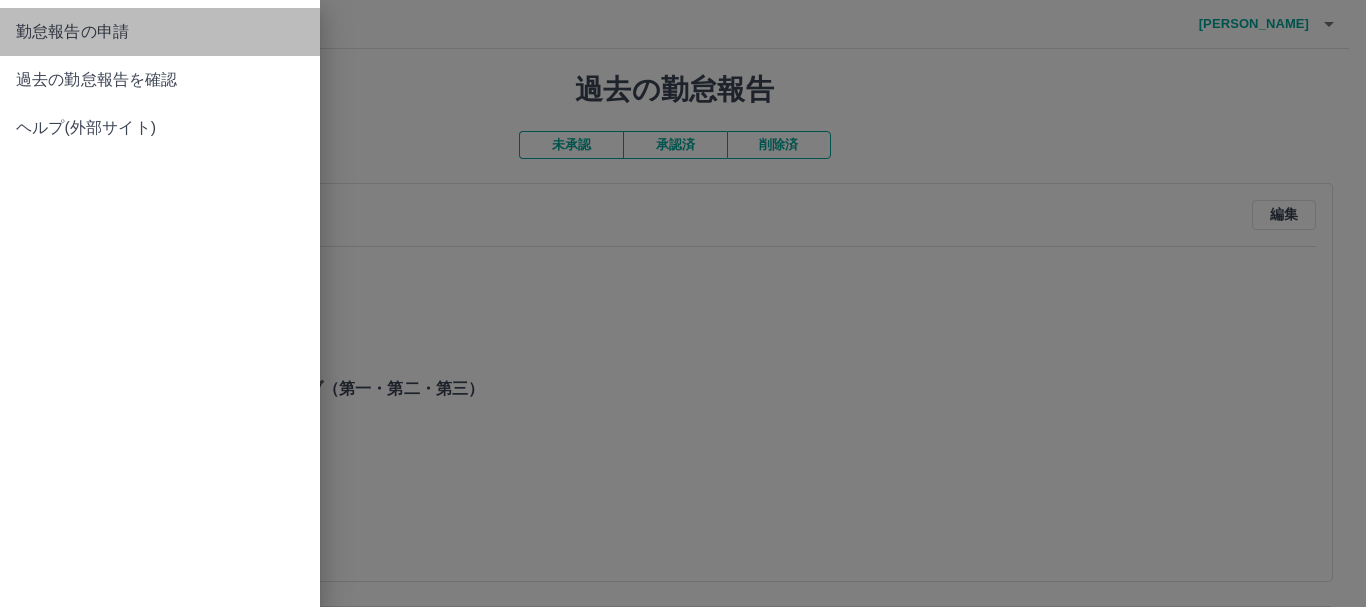 click on "勤怠報告の申請" at bounding box center (160, 32) 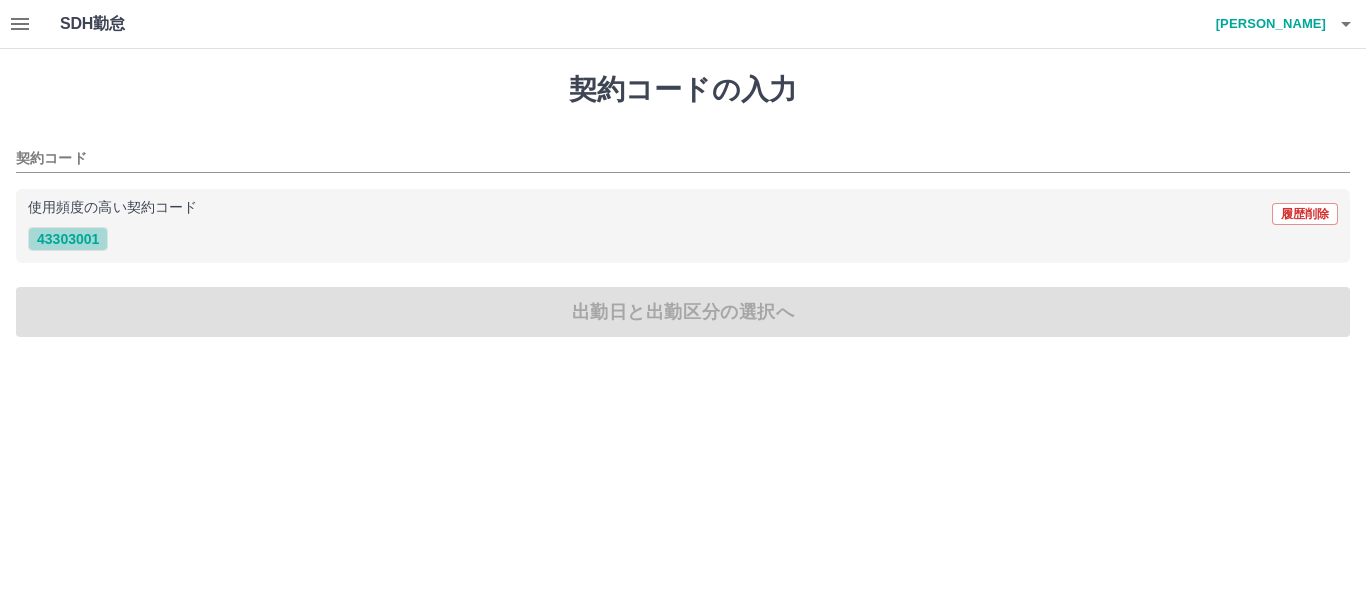 click on "43303001" at bounding box center (68, 239) 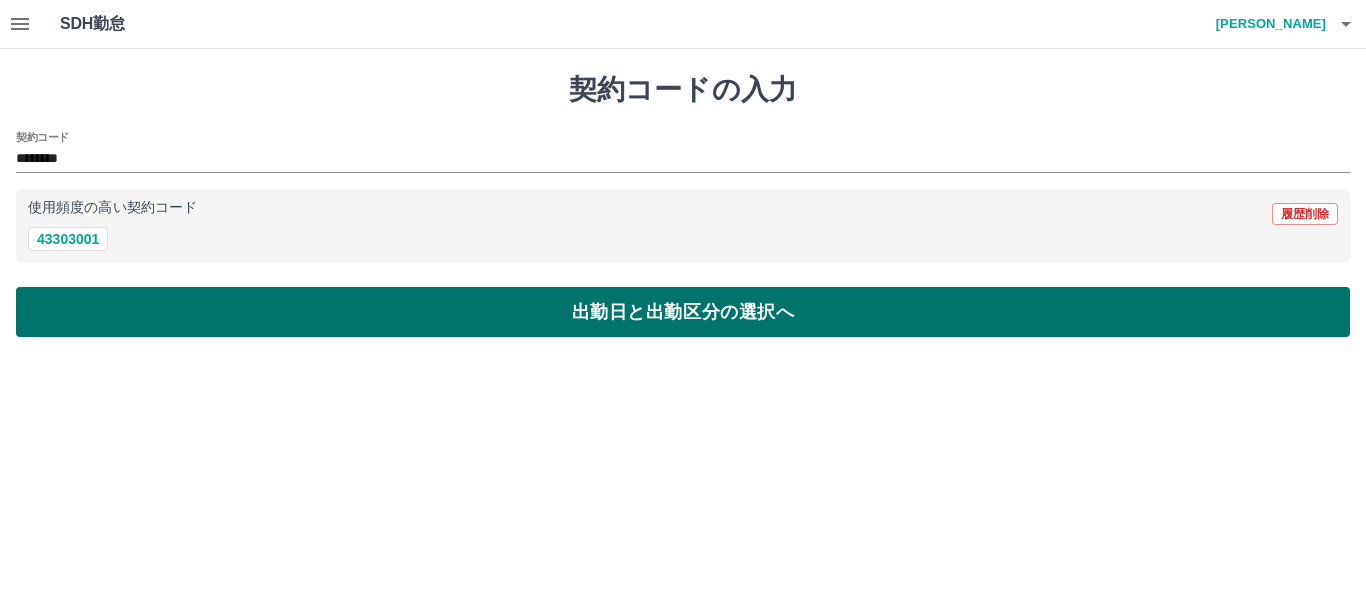 click on "出勤日と出勤区分の選択へ" at bounding box center [683, 312] 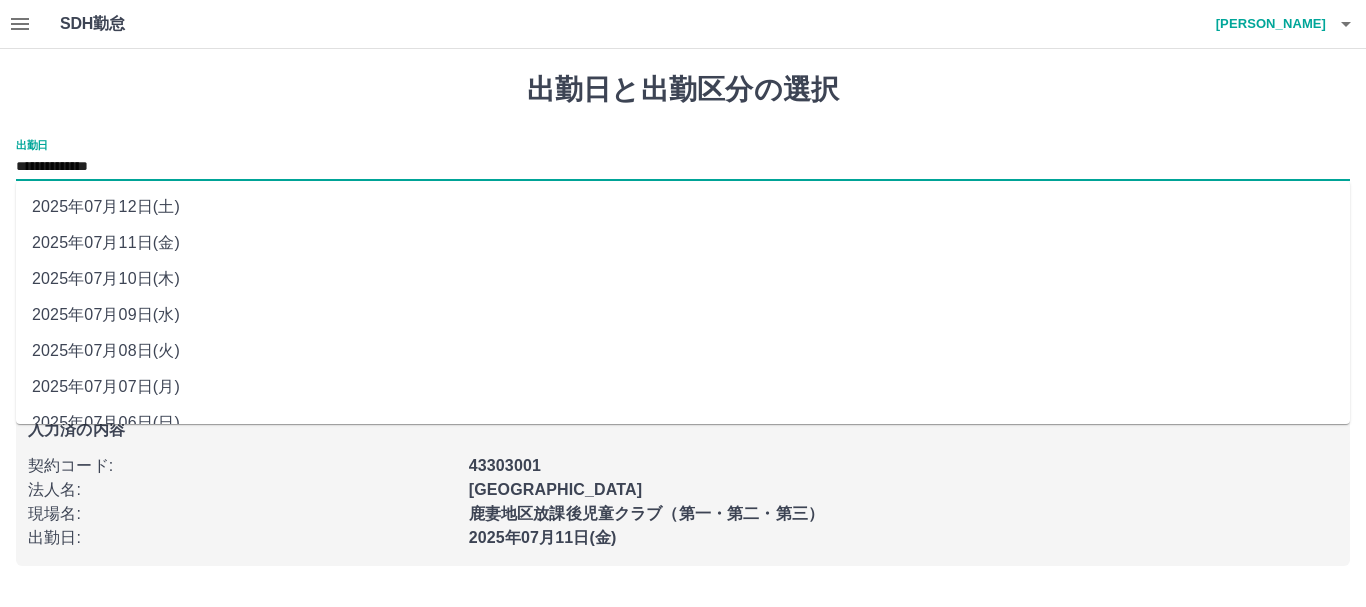 click on "**********" at bounding box center [683, 167] 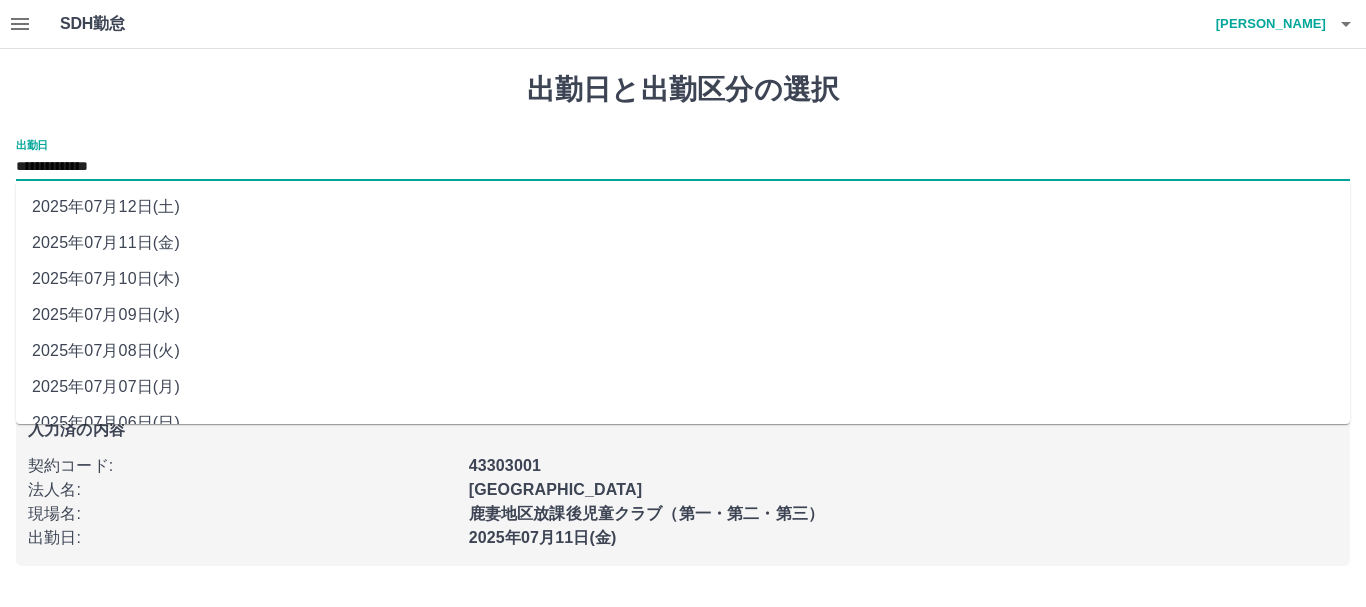 click on "2025年07月09日(水)" at bounding box center [683, 315] 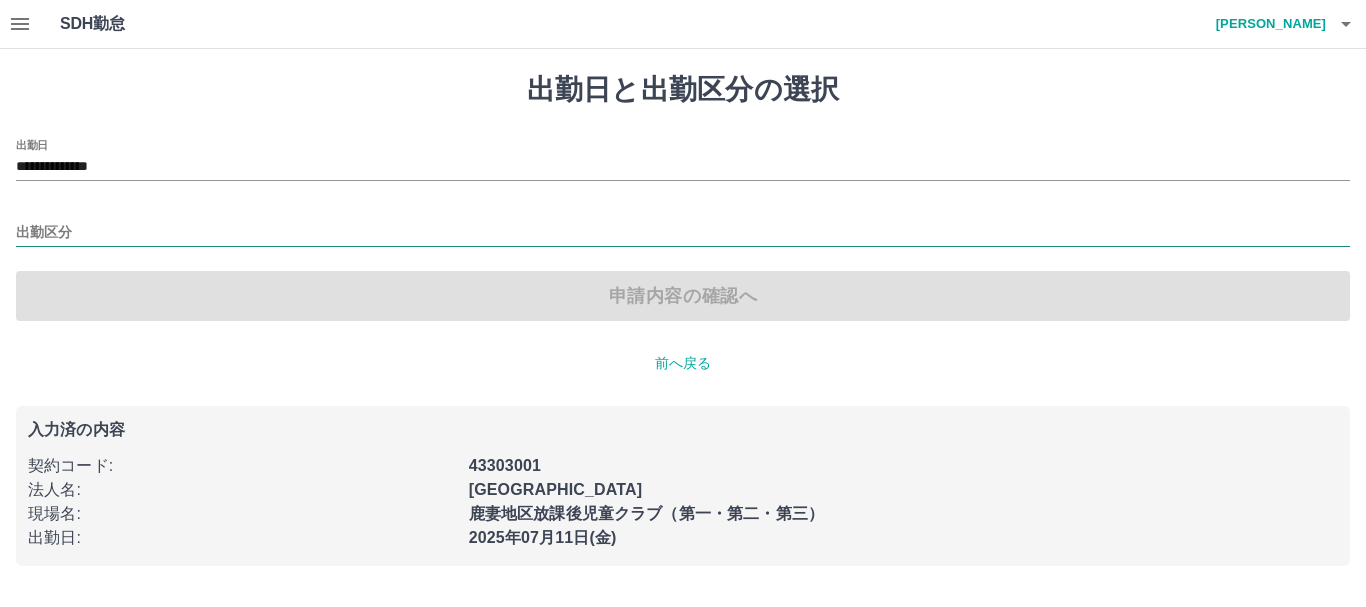drag, startPoint x: 136, startPoint y: 248, endPoint x: 123, endPoint y: 238, distance: 16.40122 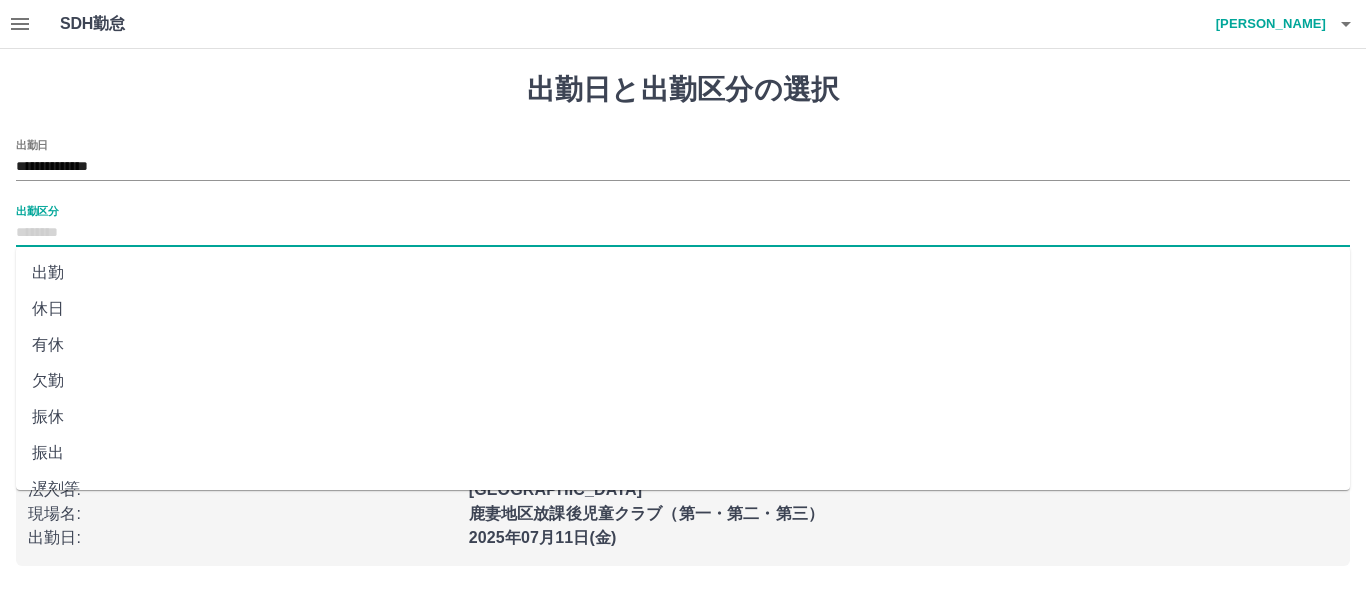 click on "出勤" at bounding box center (683, 273) 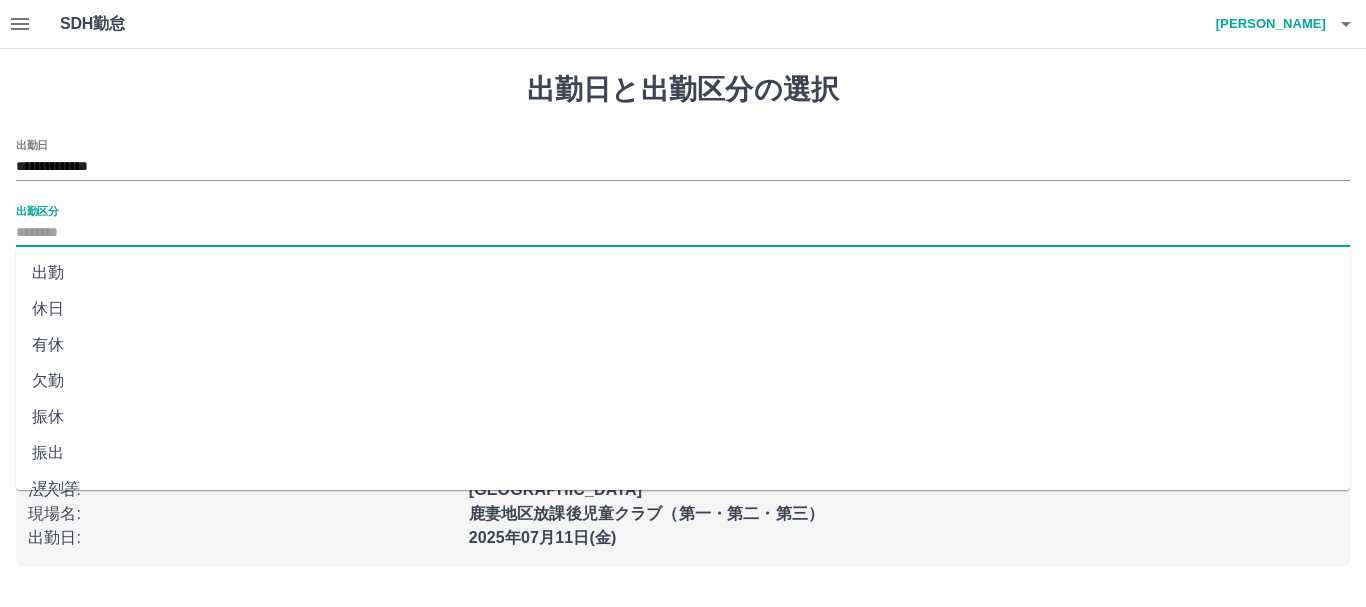 type on "**" 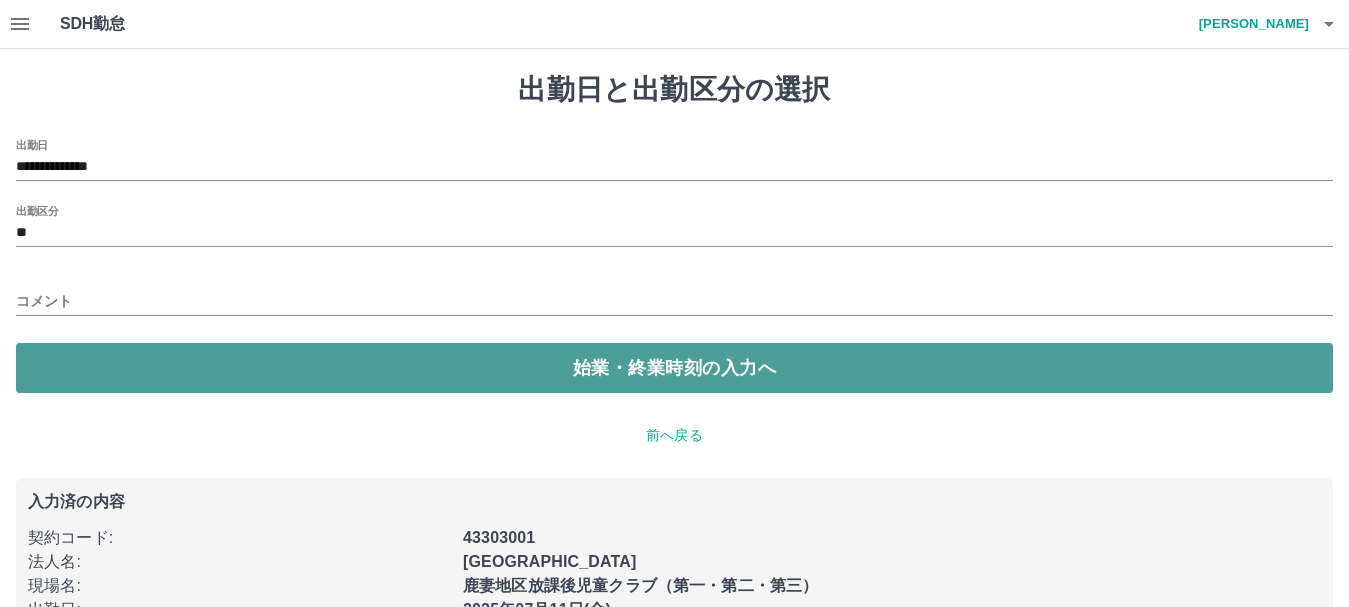 click on "始業・終業時刻の入力へ" at bounding box center [674, 368] 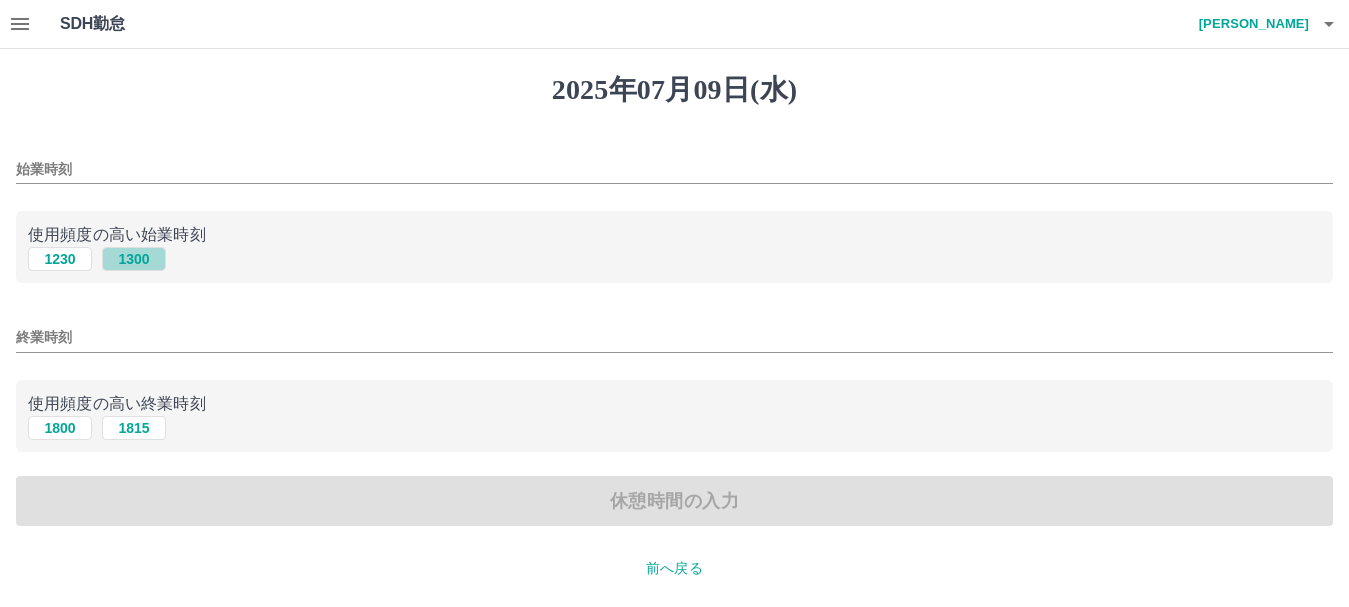 click on "1300" at bounding box center [134, 259] 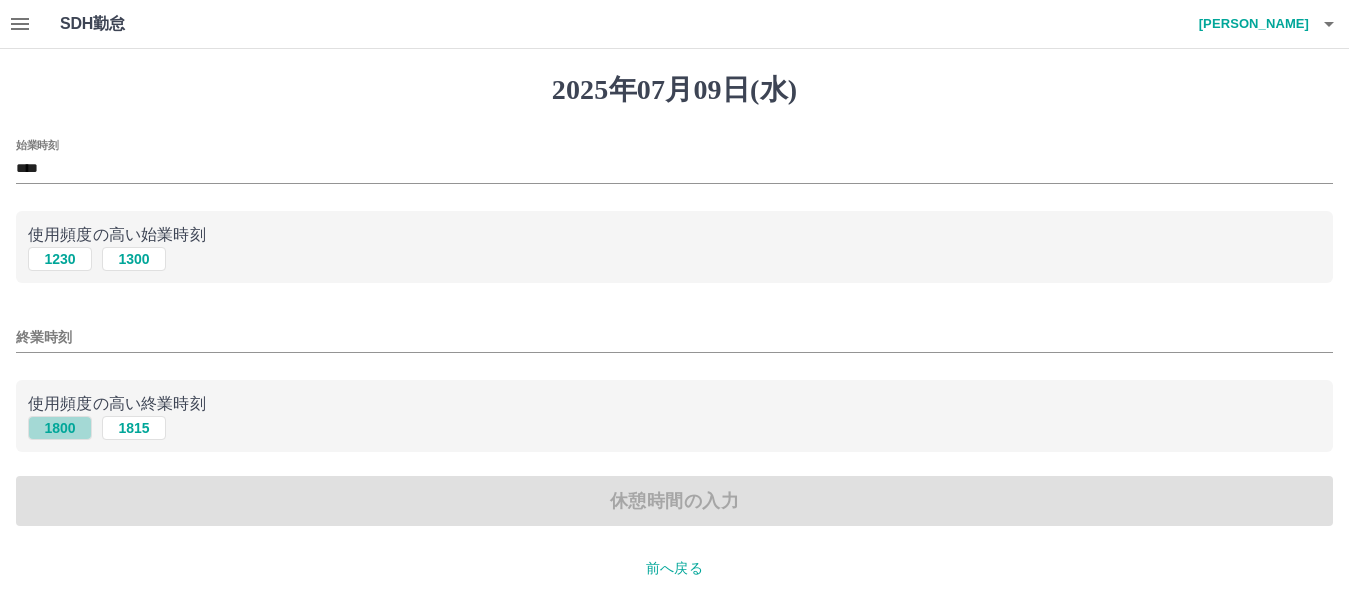 click on "1800" at bounding box center (60, 428) 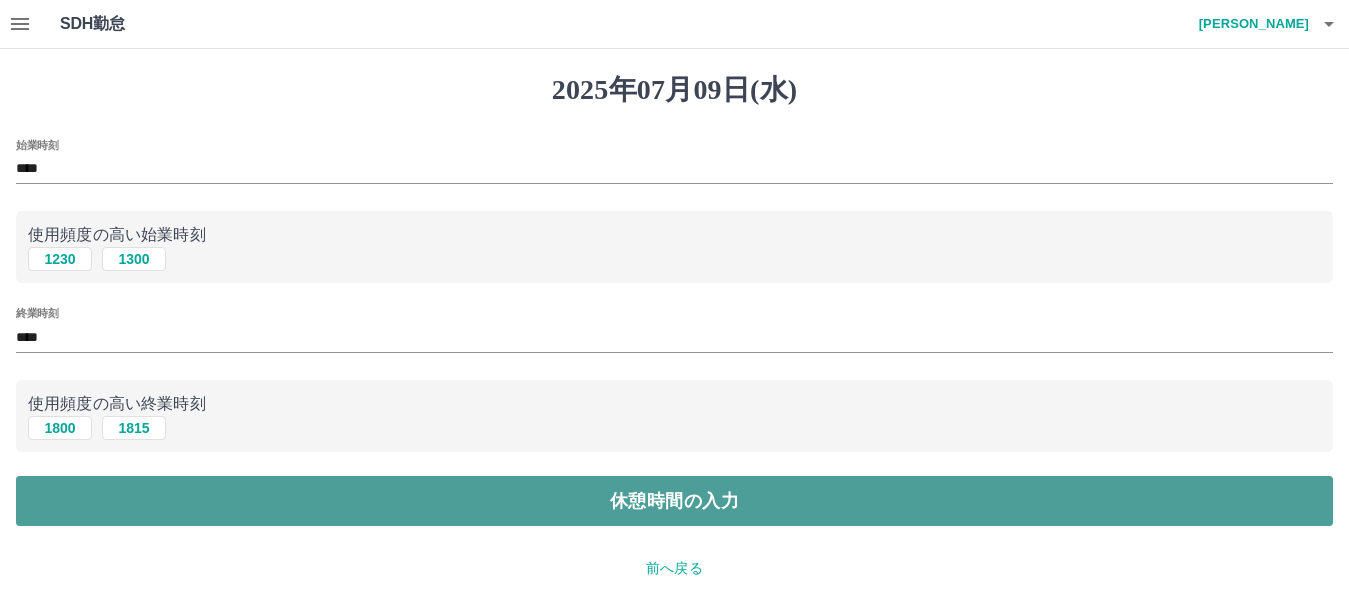drag, startPoint x: 1365, startPoint y: 594, endPoint x: 791, endPoint y: 490, distance: 583.3455 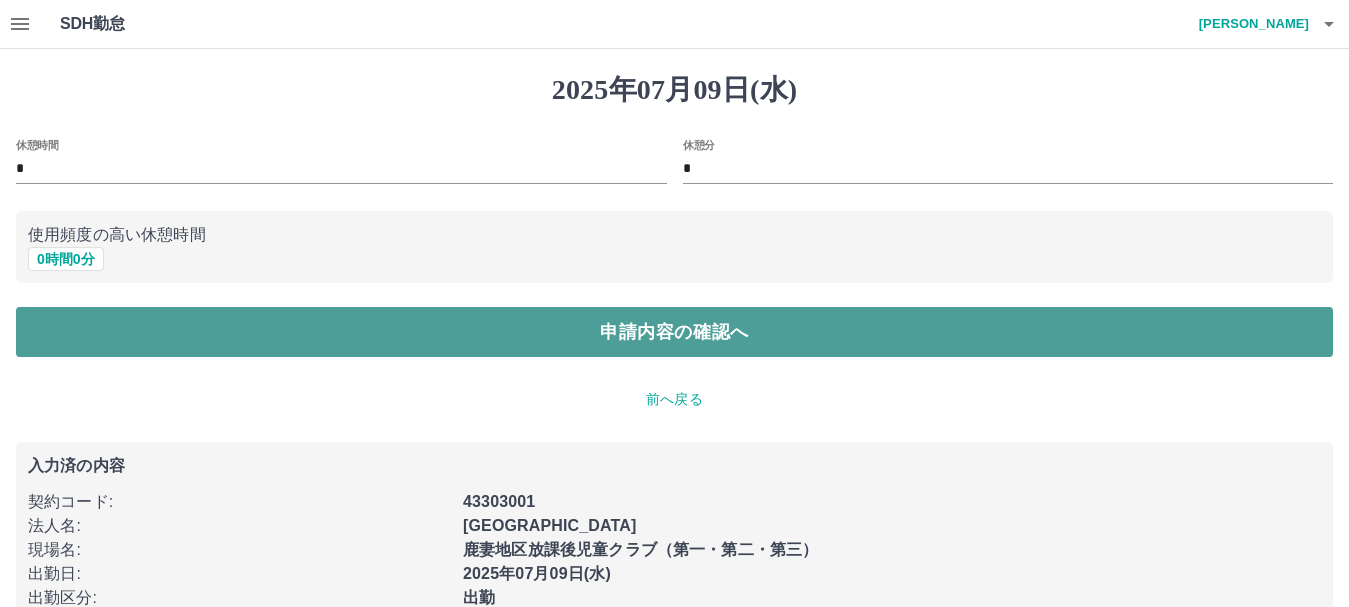 click on "申請内容の確認へ" at bounding box center (674, 332) 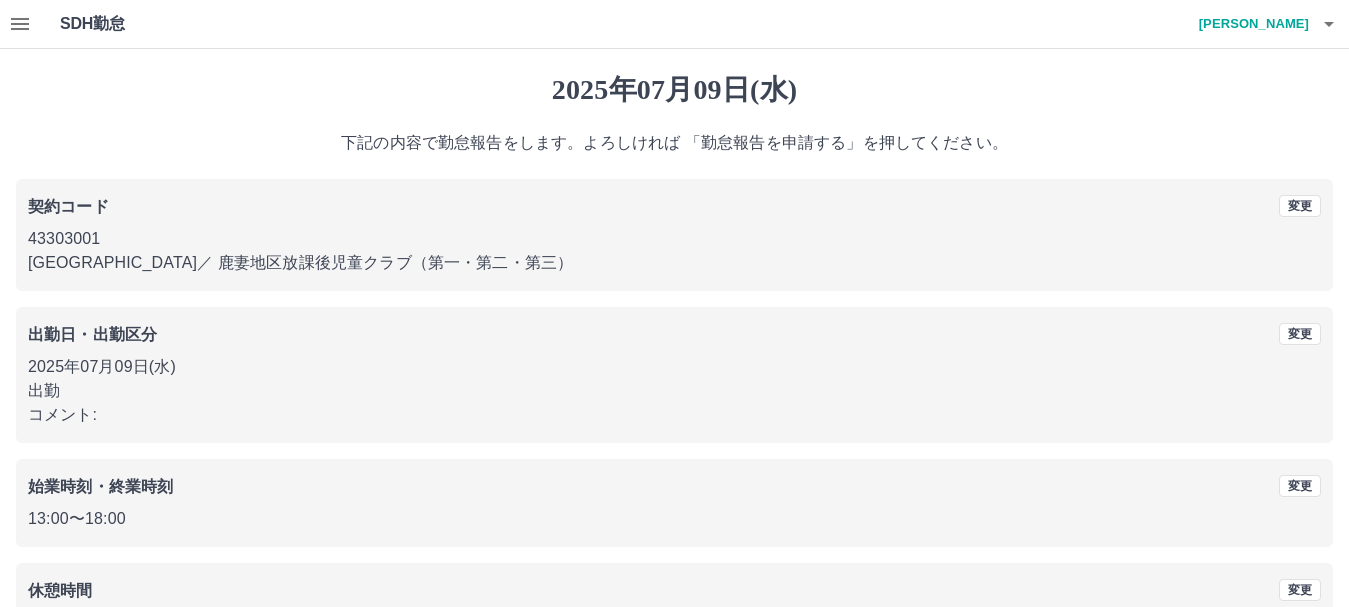 scroll, scrollTop: 142, scrollLeft: 0, axis: vertical 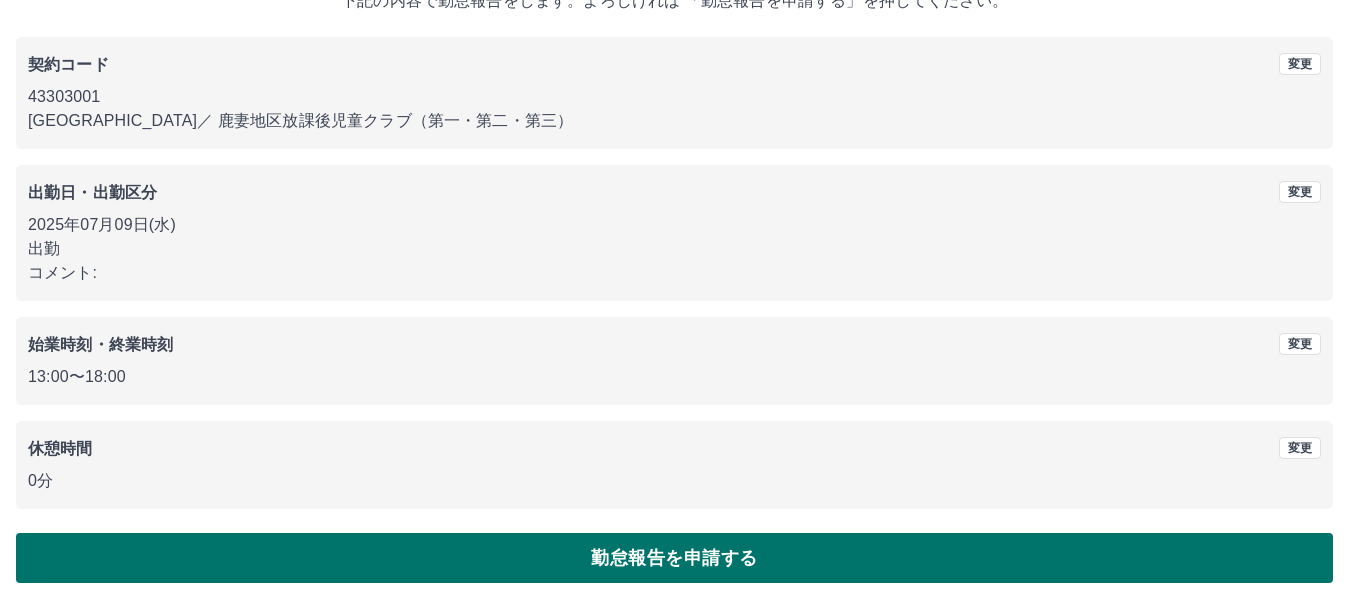 click on "勤怠報告を申請する" at bounding box center (674, 558) 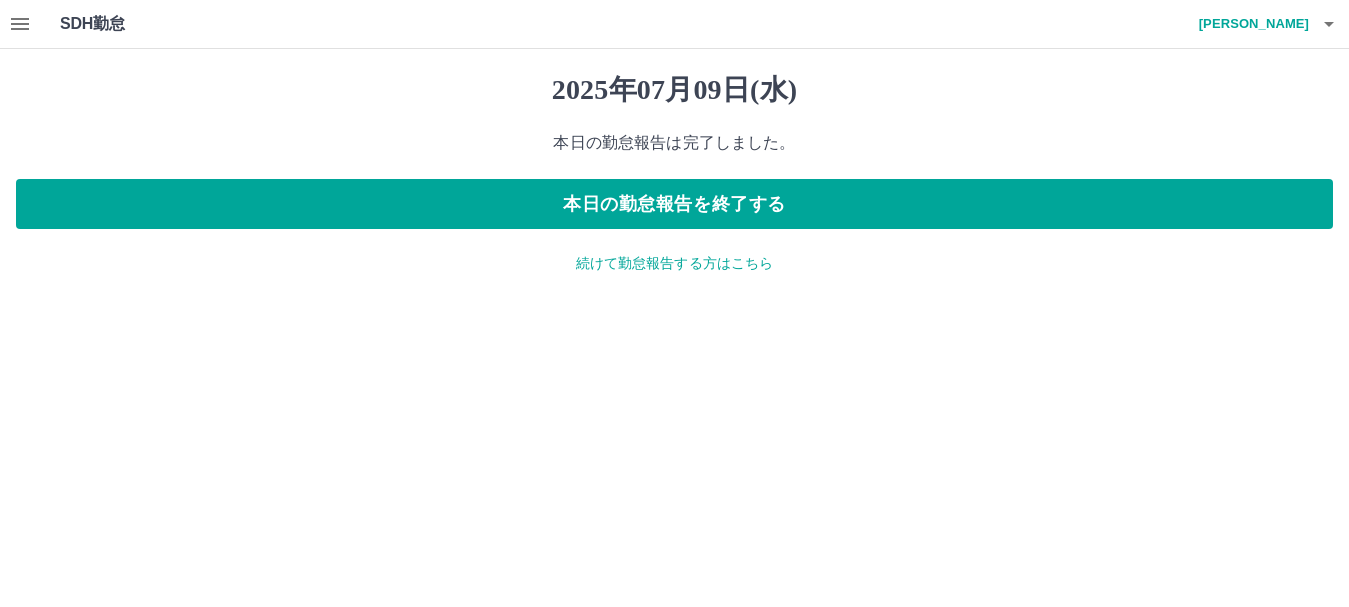 scroll, scrollTop: 0, scrollLeft: 0, axis: both 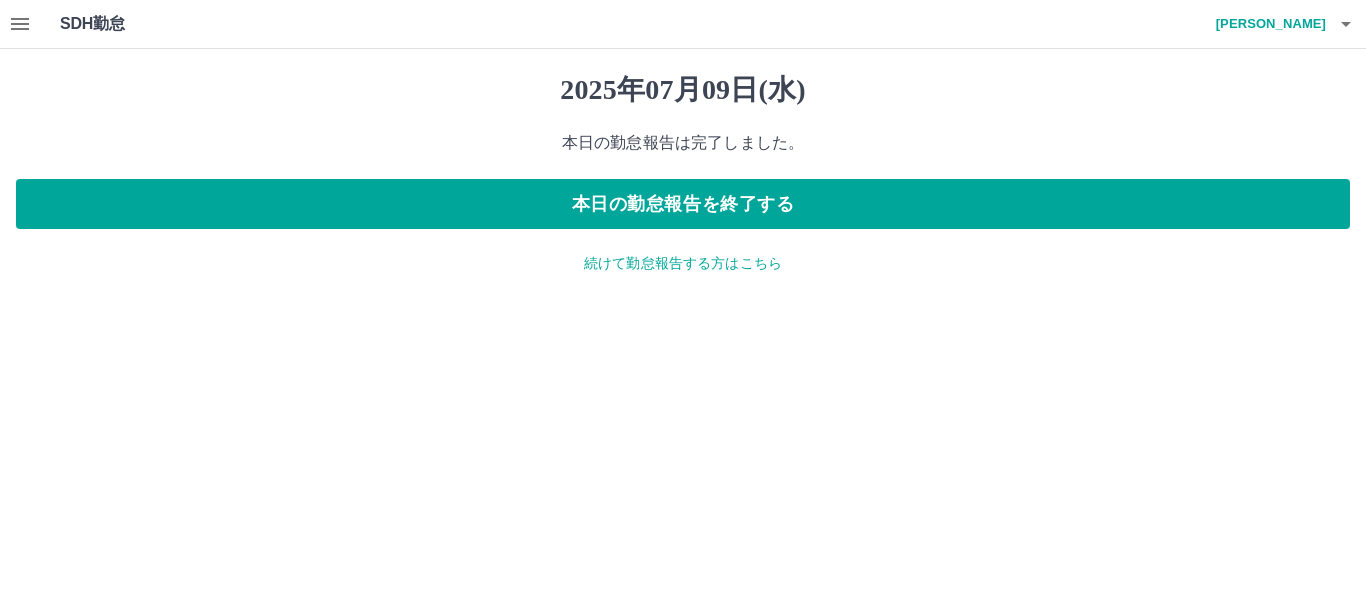 click on "続けて勤怠報告する方はこちら" at bounding box center [683, 263] 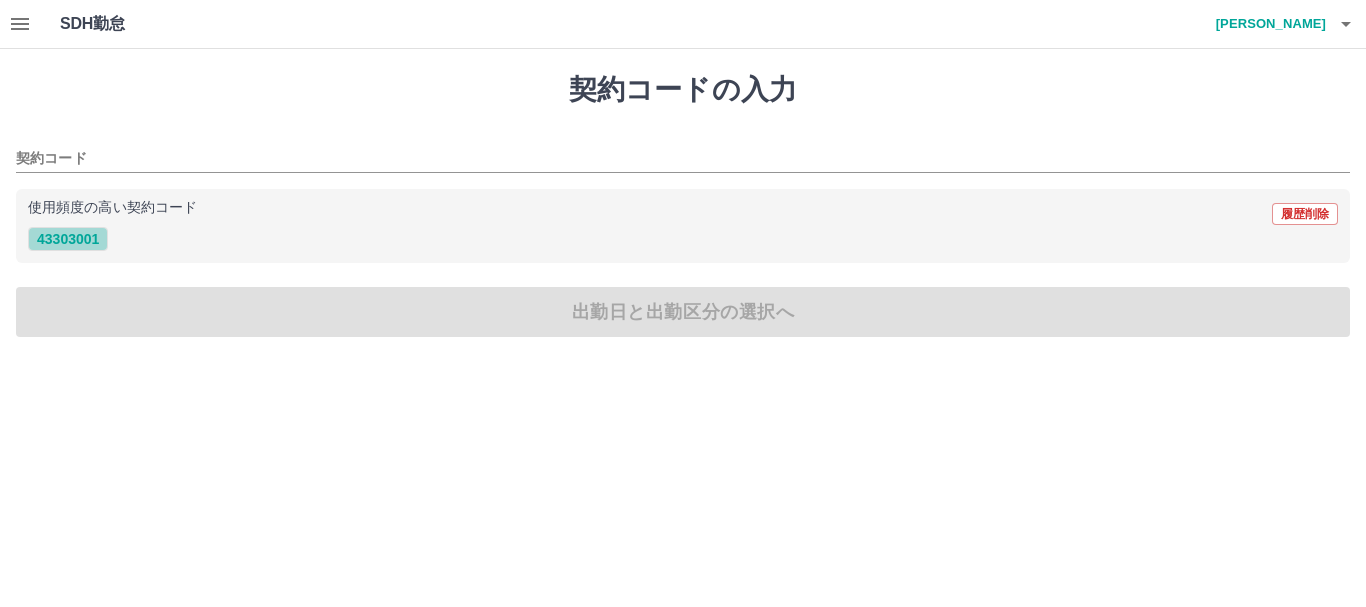 click on "43303001" at bounding box center [68, 239] 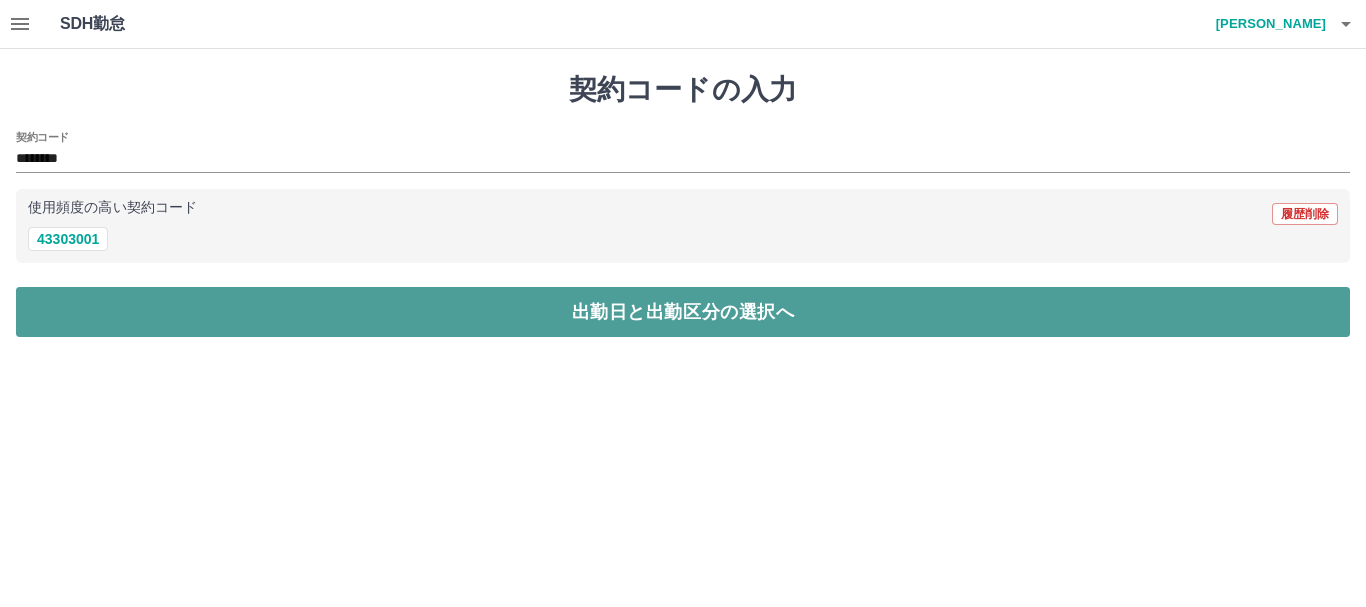 click on "出勤日と出勤区分の選択へ" at bounding box center (683, 312) 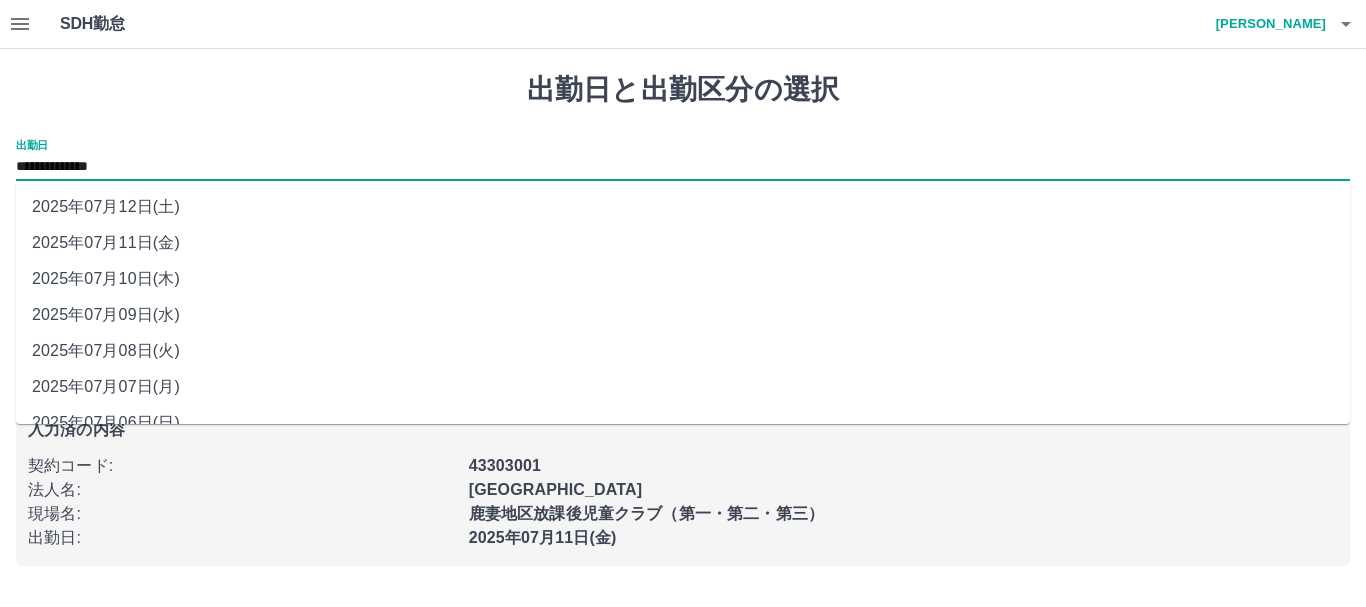 click on "**********" at bounding box center [683, 167] 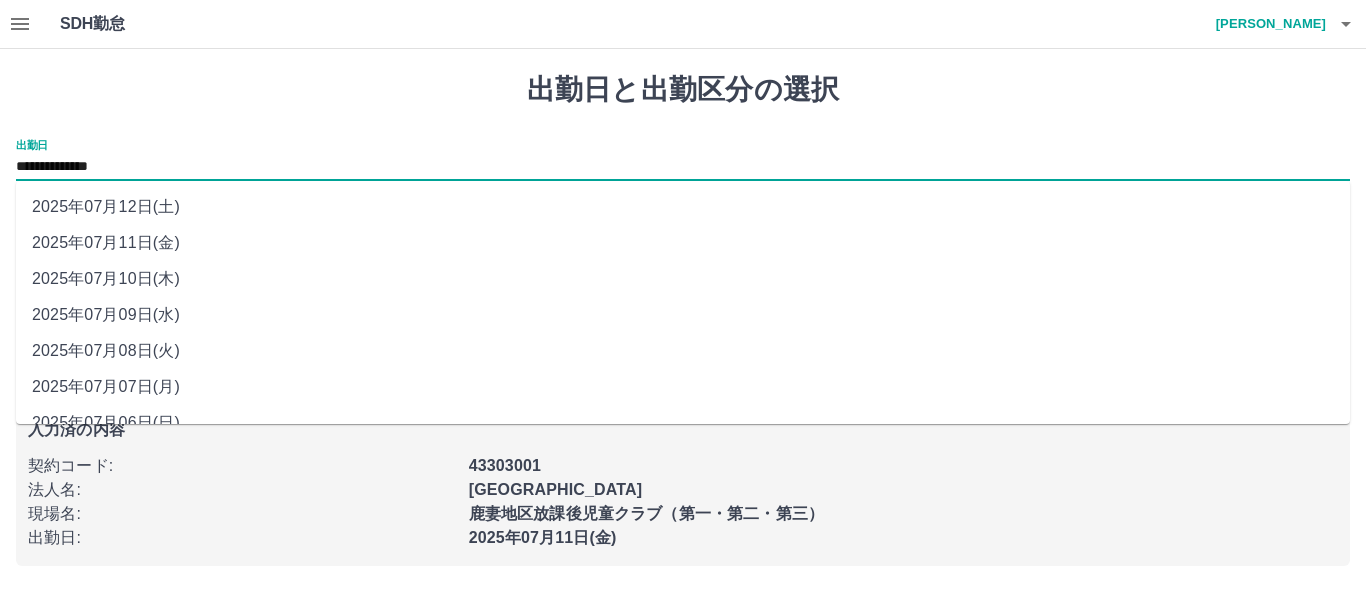click on "2025年07月10日(木)" at bounding box center [683, 279] 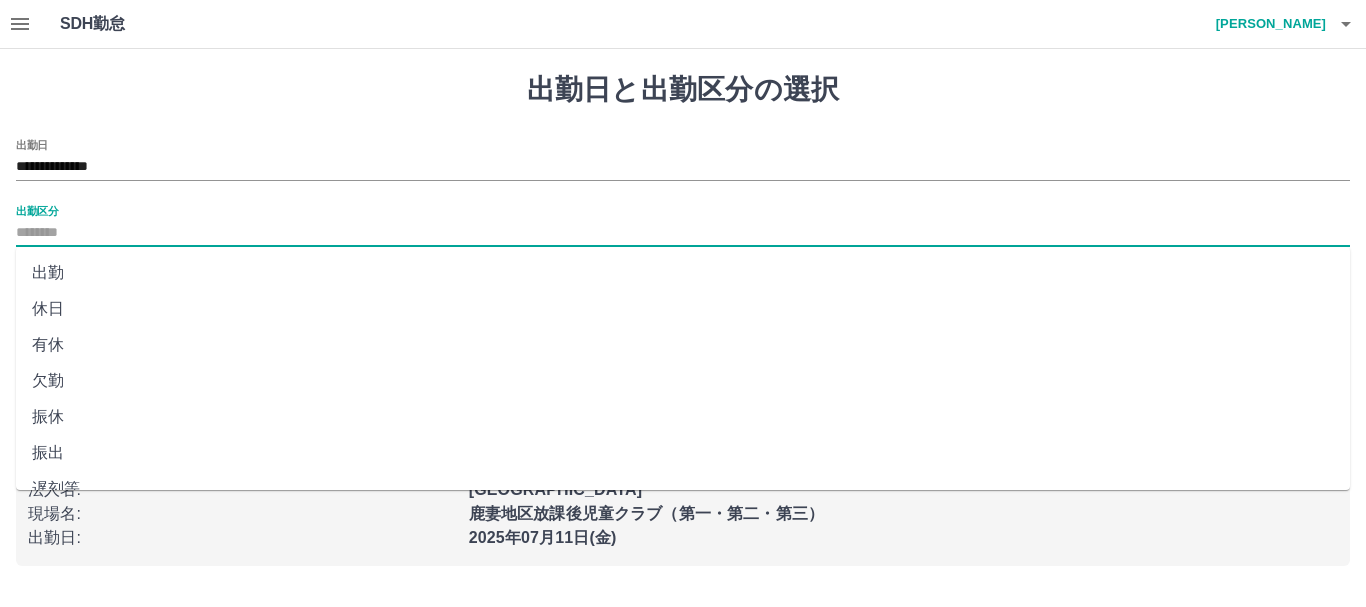 click on "出勤区分" at bounding box center (683, 233) 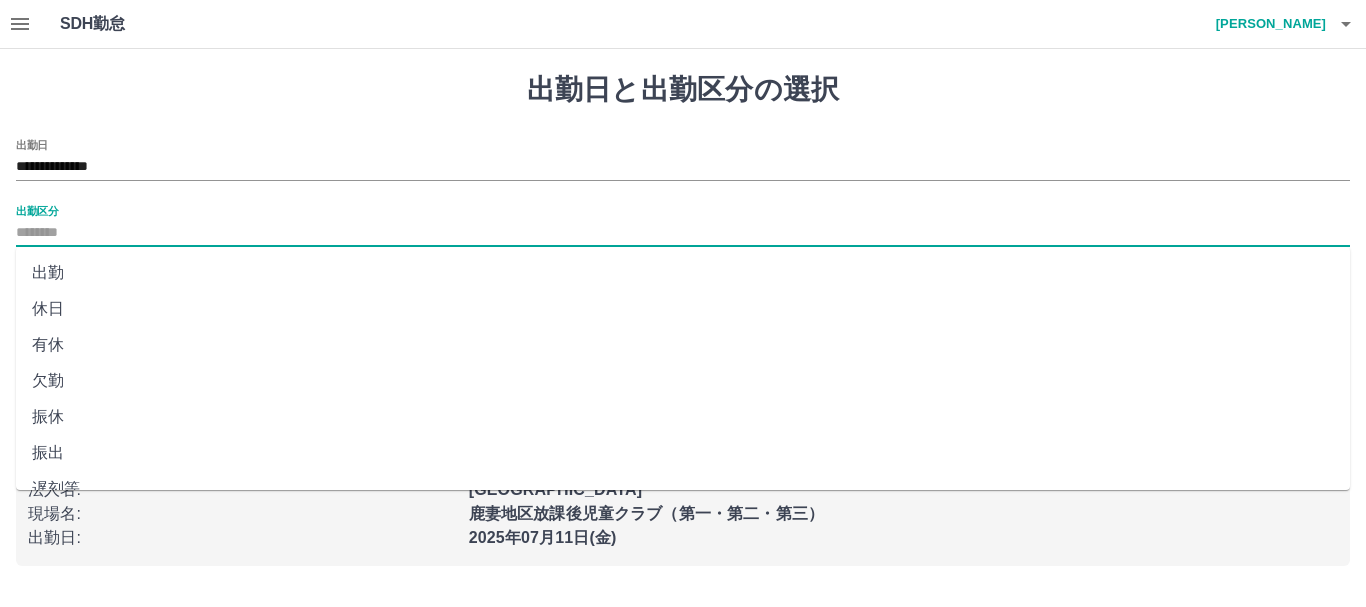 click on "出勤" at bounding box center (683, 273) 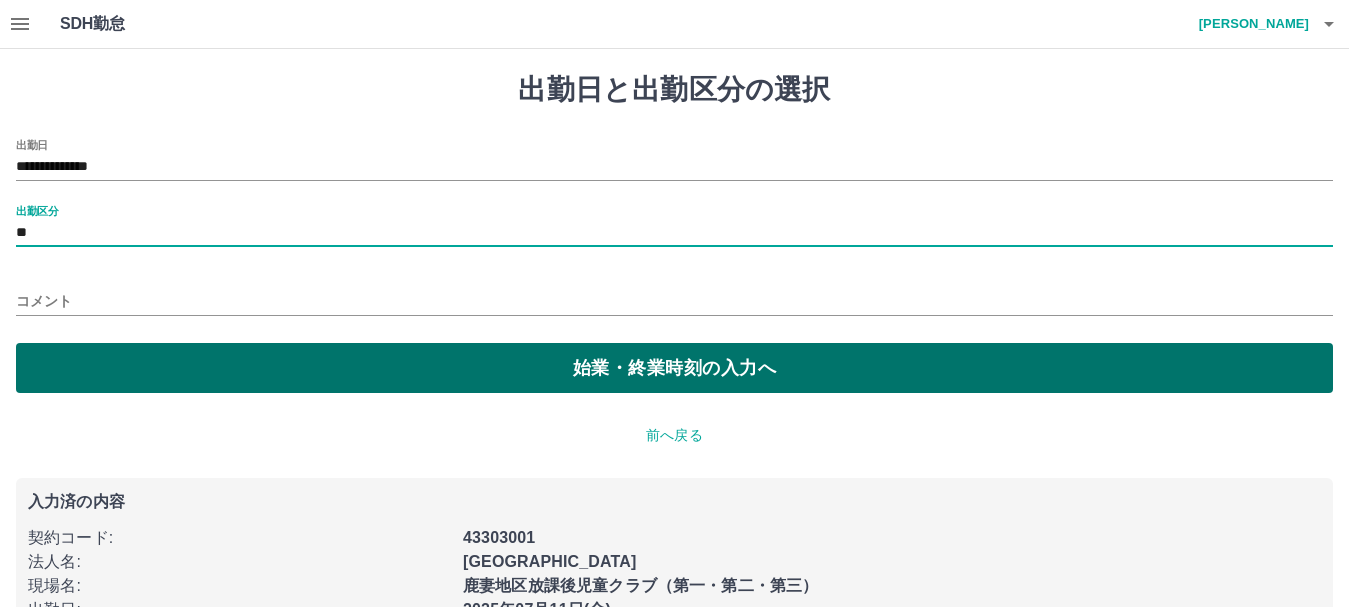 click on "始業・終業時刻の入力へ" at bounding box center (674, 368) 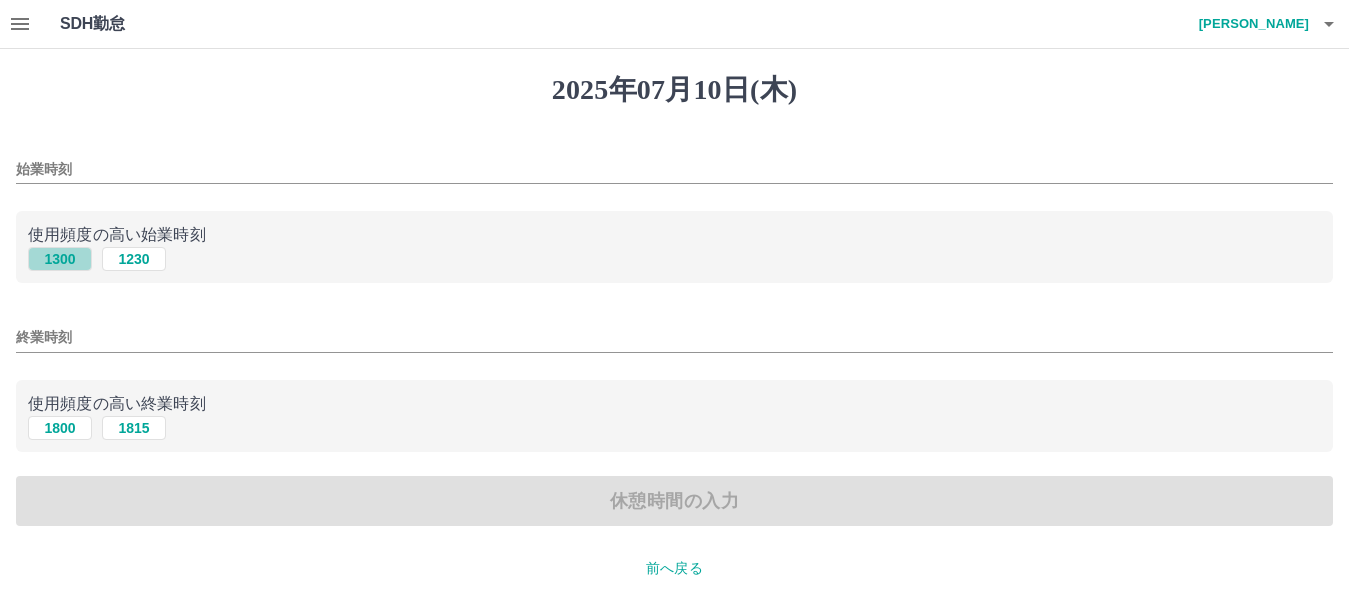 drag, startPoint x: 74, startPoint y: 261, endPoint x: 48, endPoint y: 360, distance: 102.357216 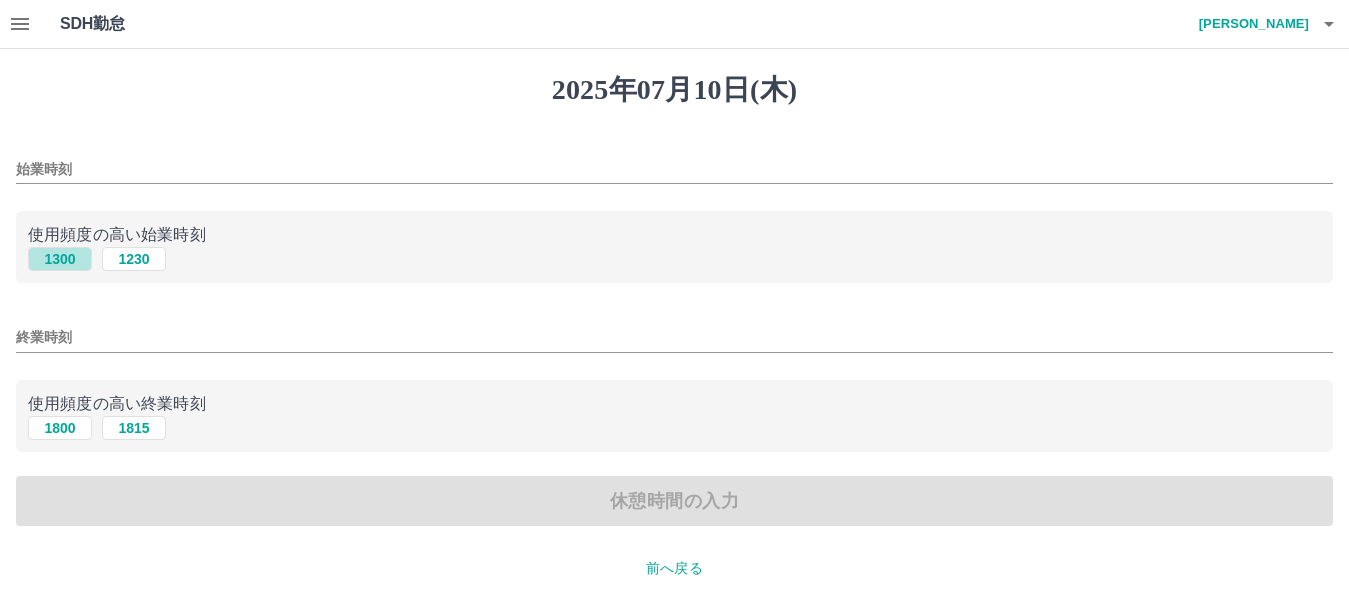 click on "1300" at bounding box center (60, 259) 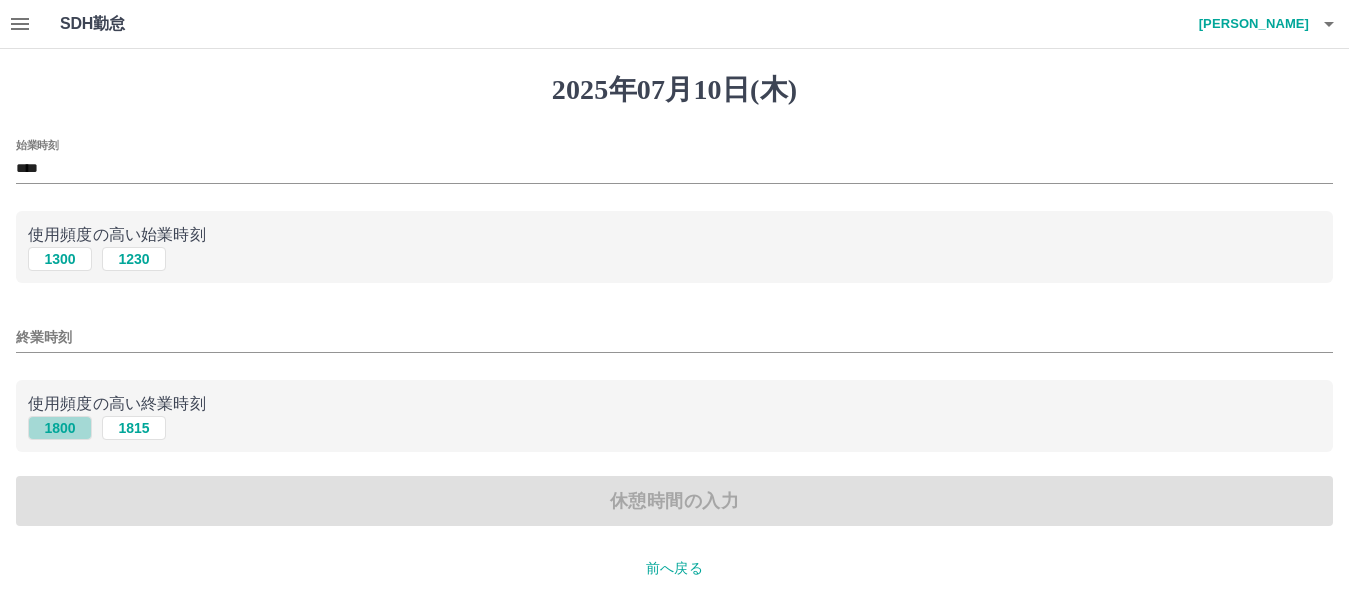 click on "1800" at bounding box center [60, 428] 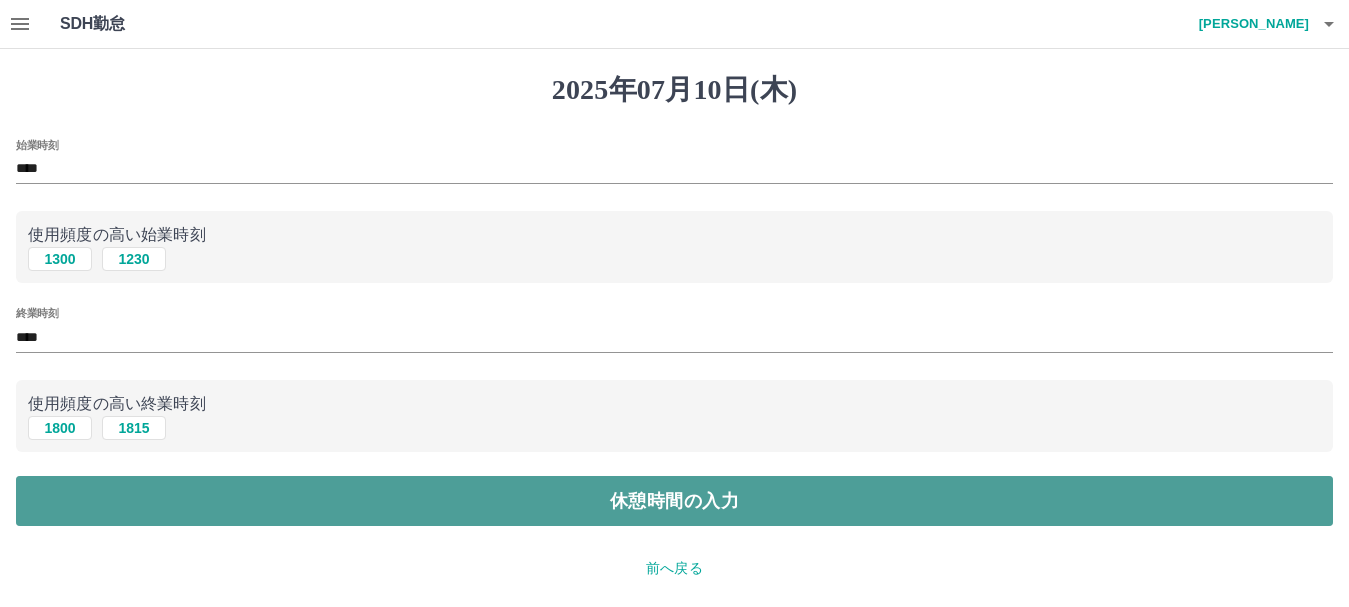 click on "休憩時間の入力" at bounding box center (674, 501) 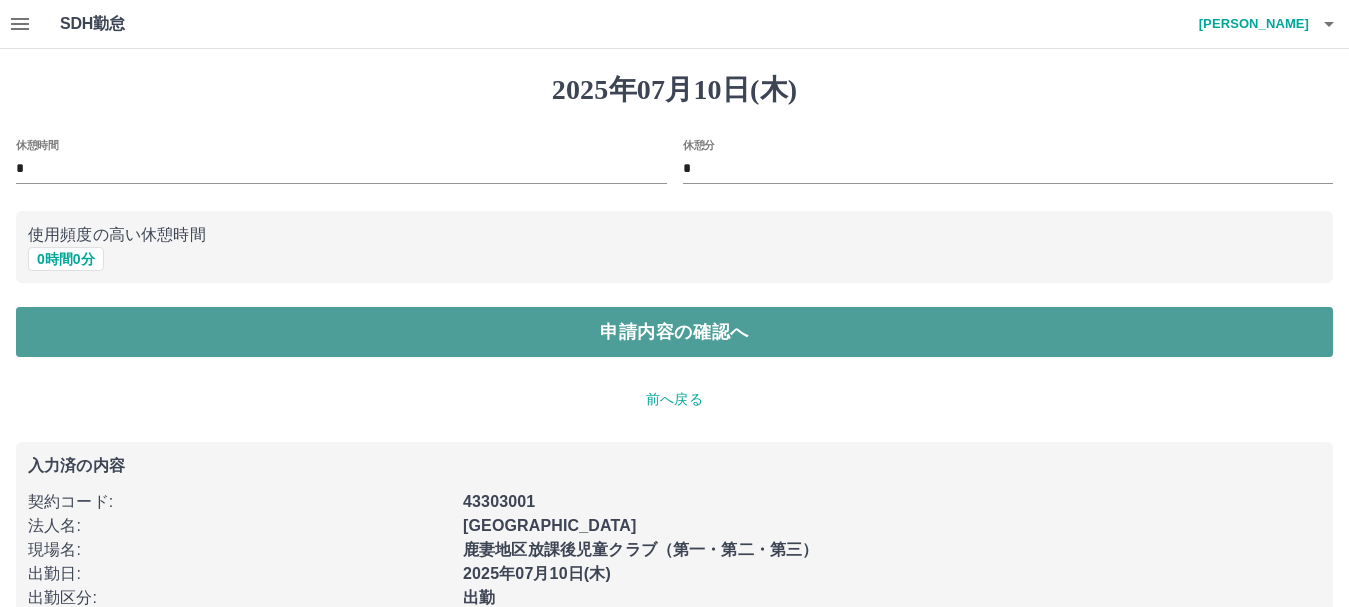 click on "申請内容の確認へ" at bounding box center (674, 332) 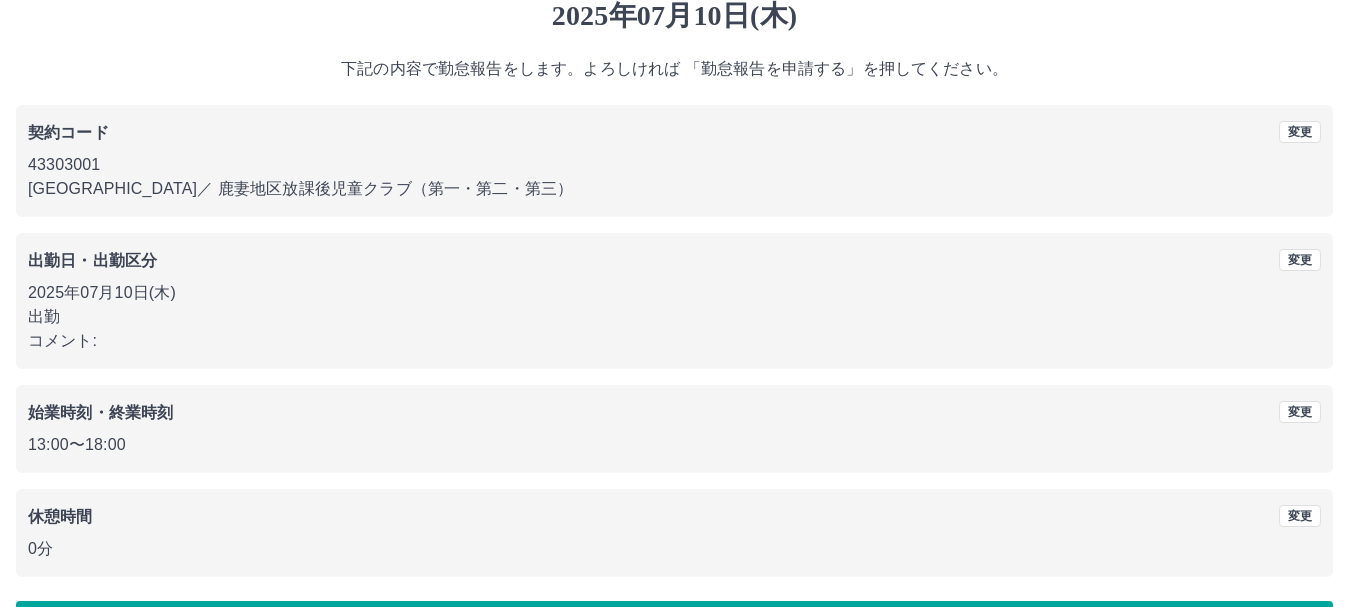 scroll, scrollTop: 142, scrollLeft: 0, axis: vertical 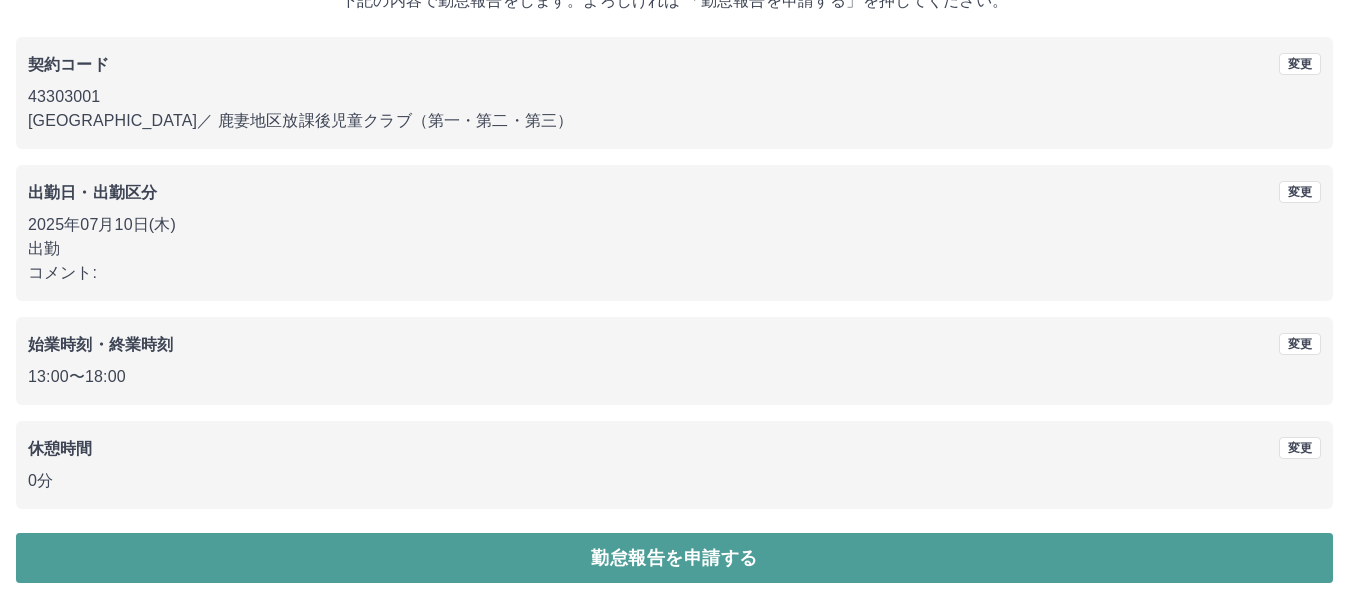 click on "勤怠報告を申請する" at bounding box center (674, 558) 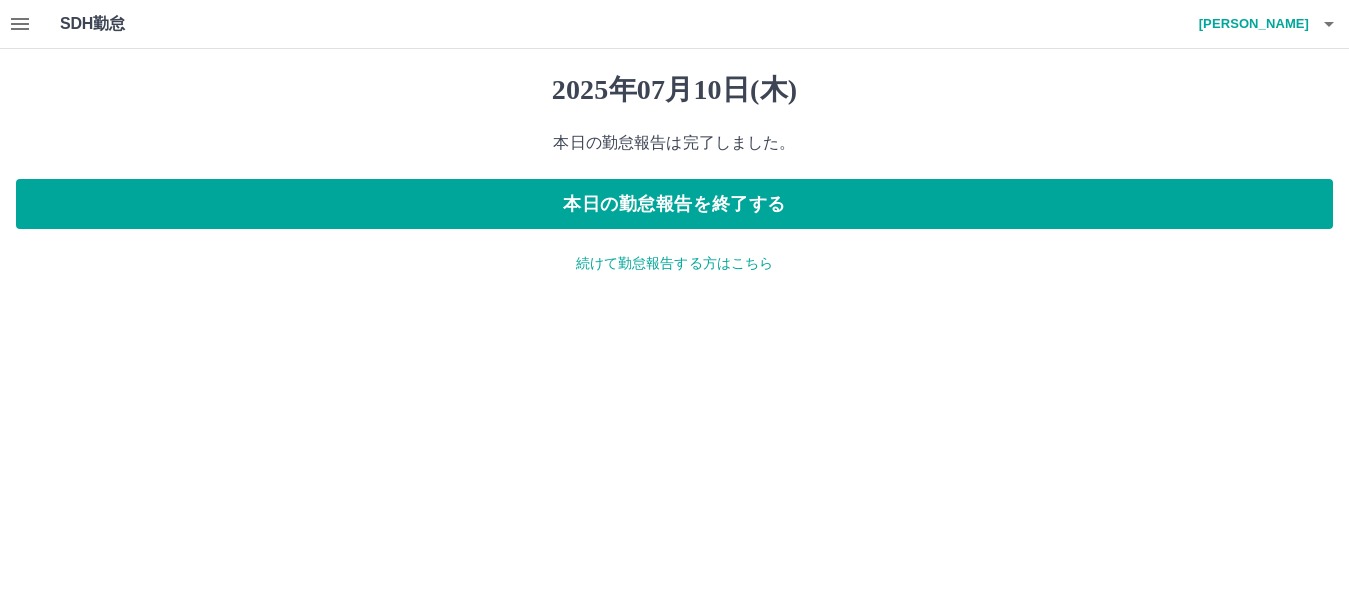 scroll, scrollTop: 0, scrollLeft: 0, axis: both 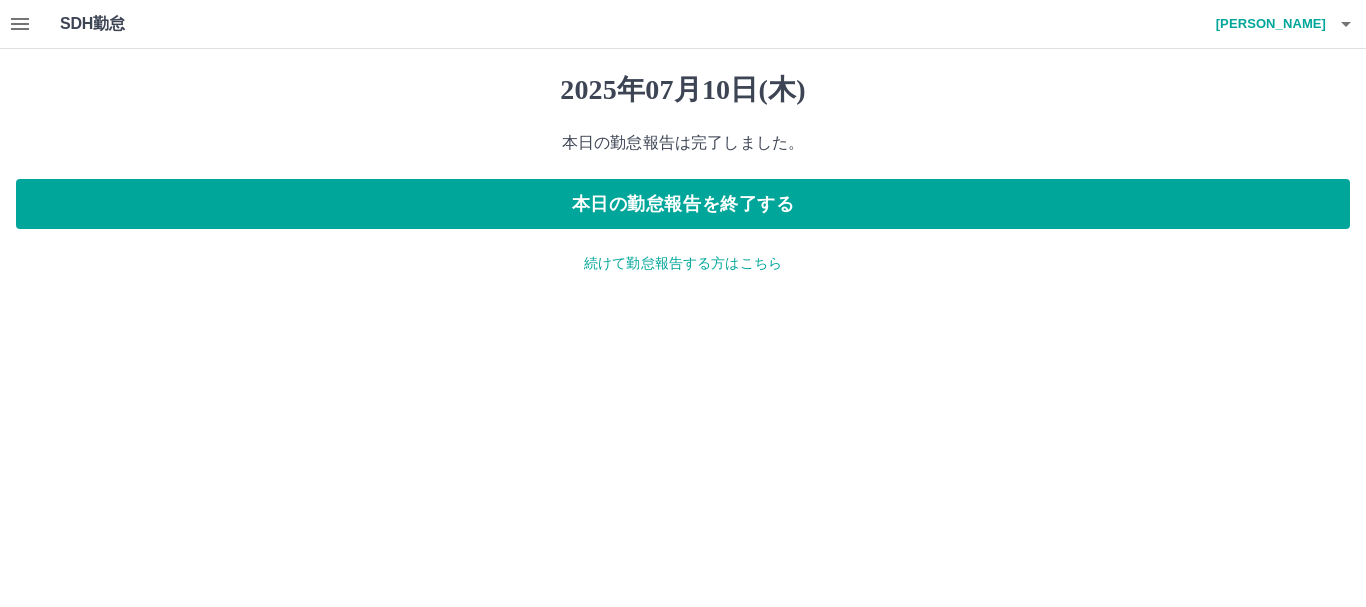 click on "続けて勤怠報告する方はこちら" at bounding box center (683, 263) 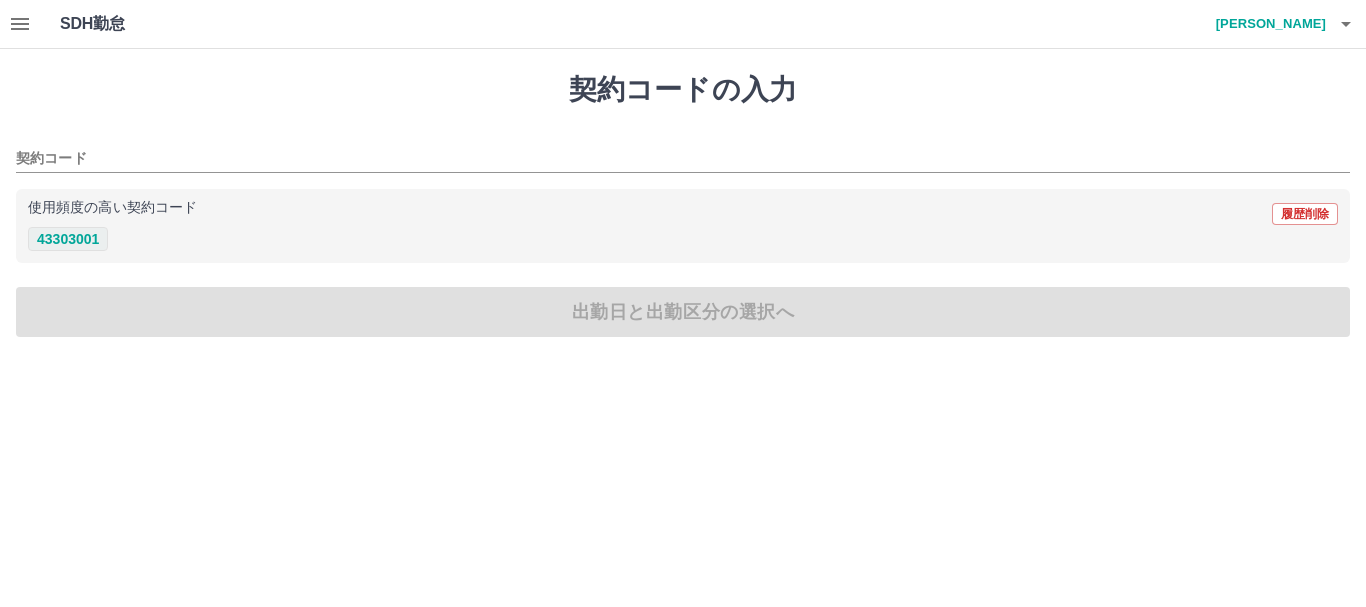 click on "43303001" at bounding box center [68, 239] 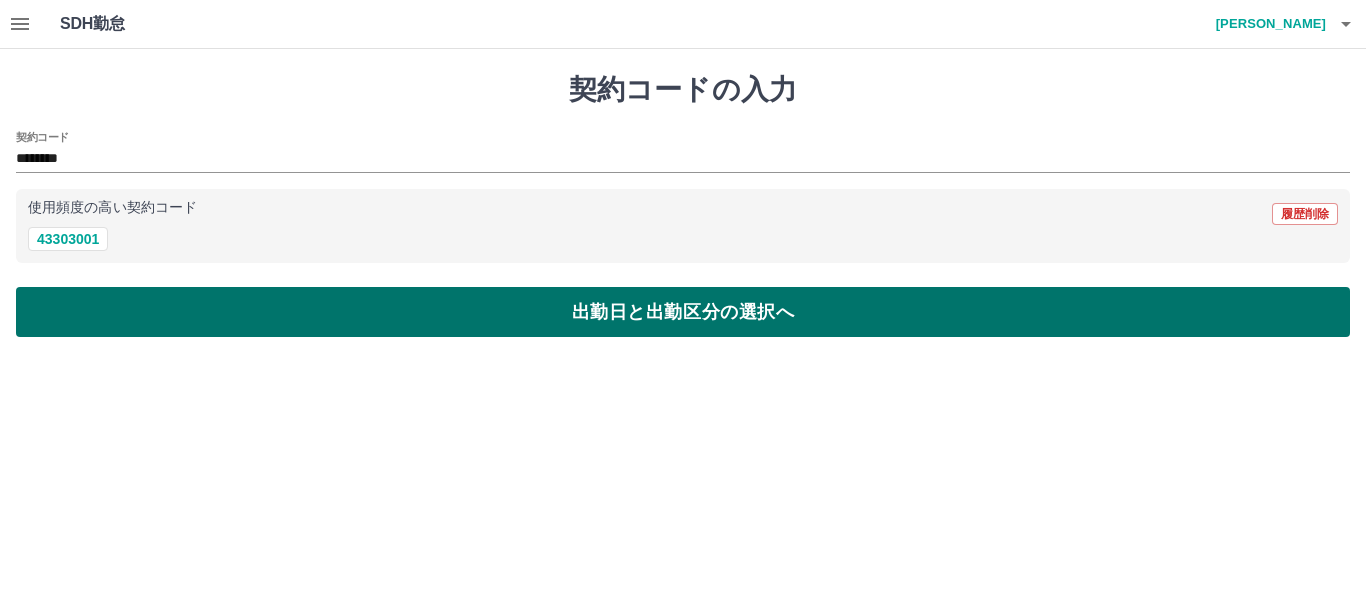 click on "出勤日と出勤区分の選択へ" at bounding box center [683, 312] 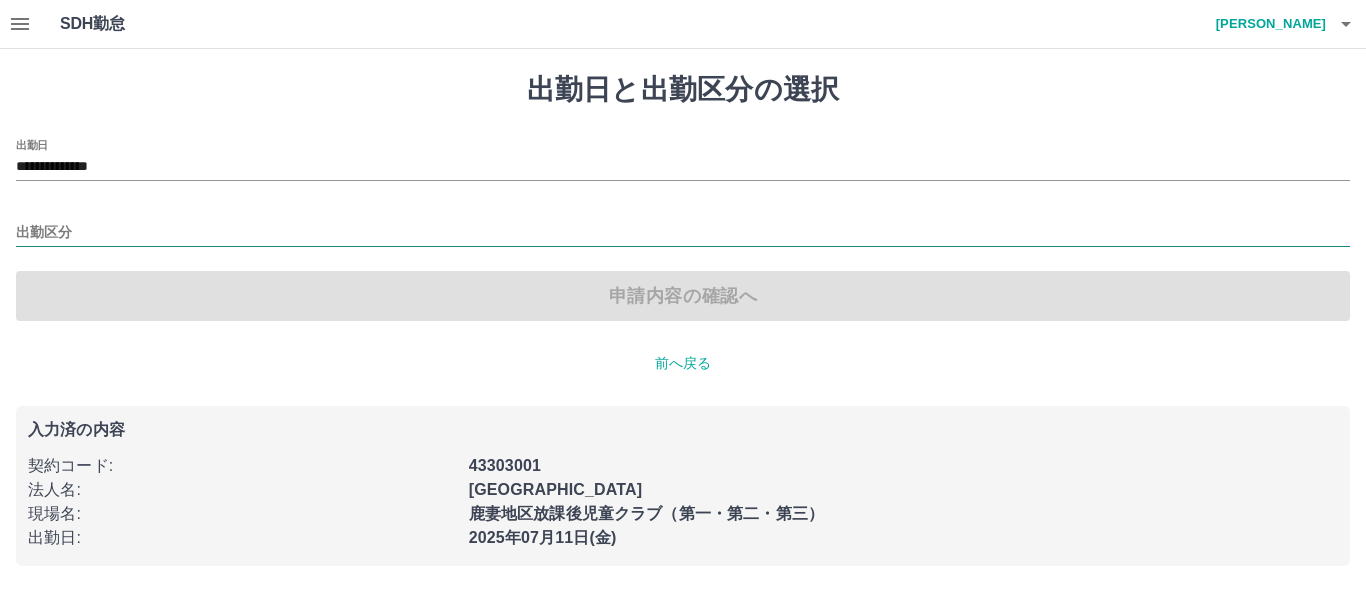 click on "出勤区分" at bounding box center [683, 233] 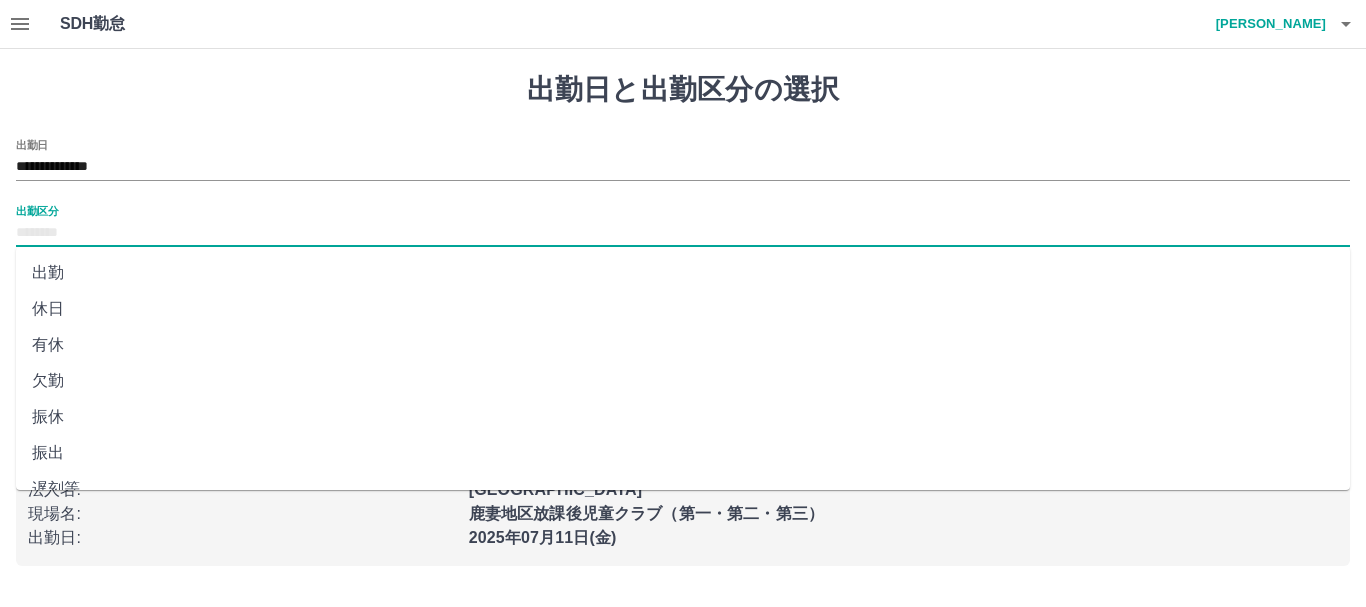 click on "出勤" at bounding box center (683, 273) 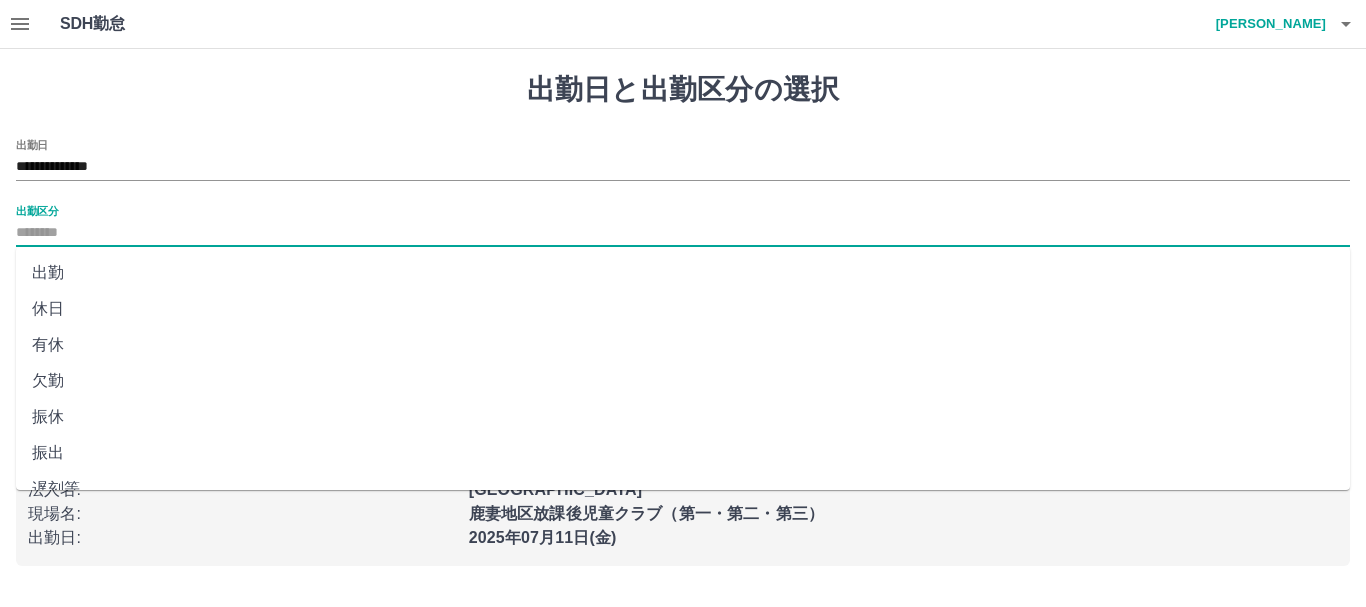 type on "**" 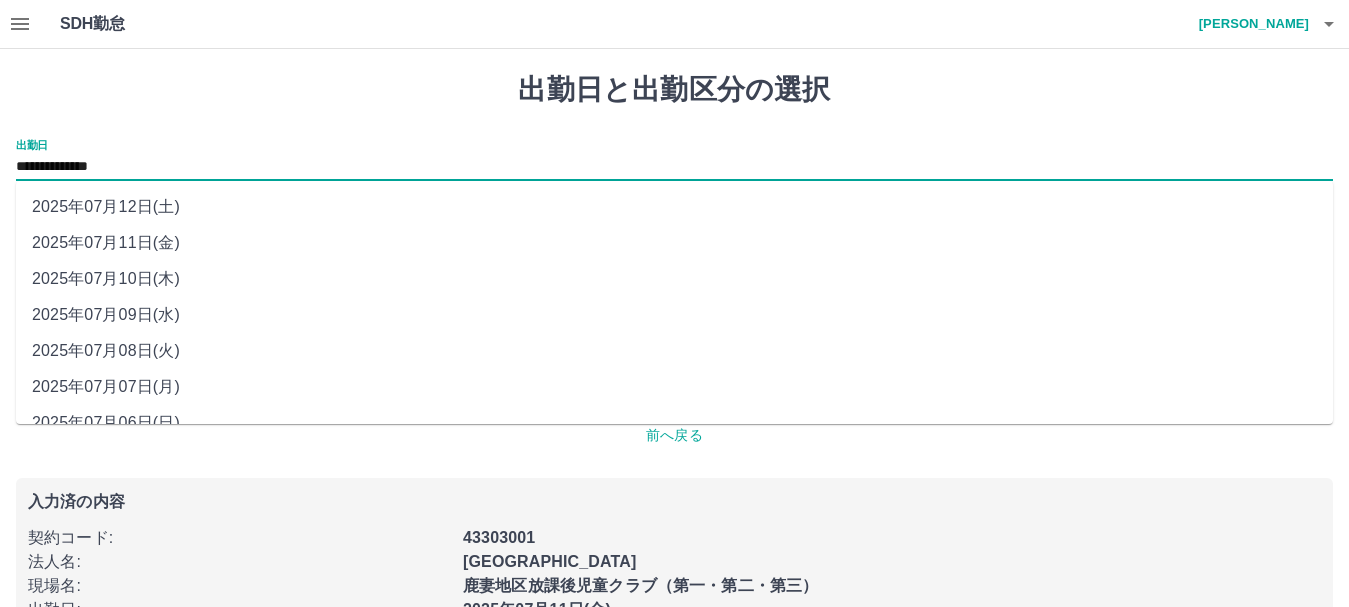 click on "**********" at bounding box center [674, 167] 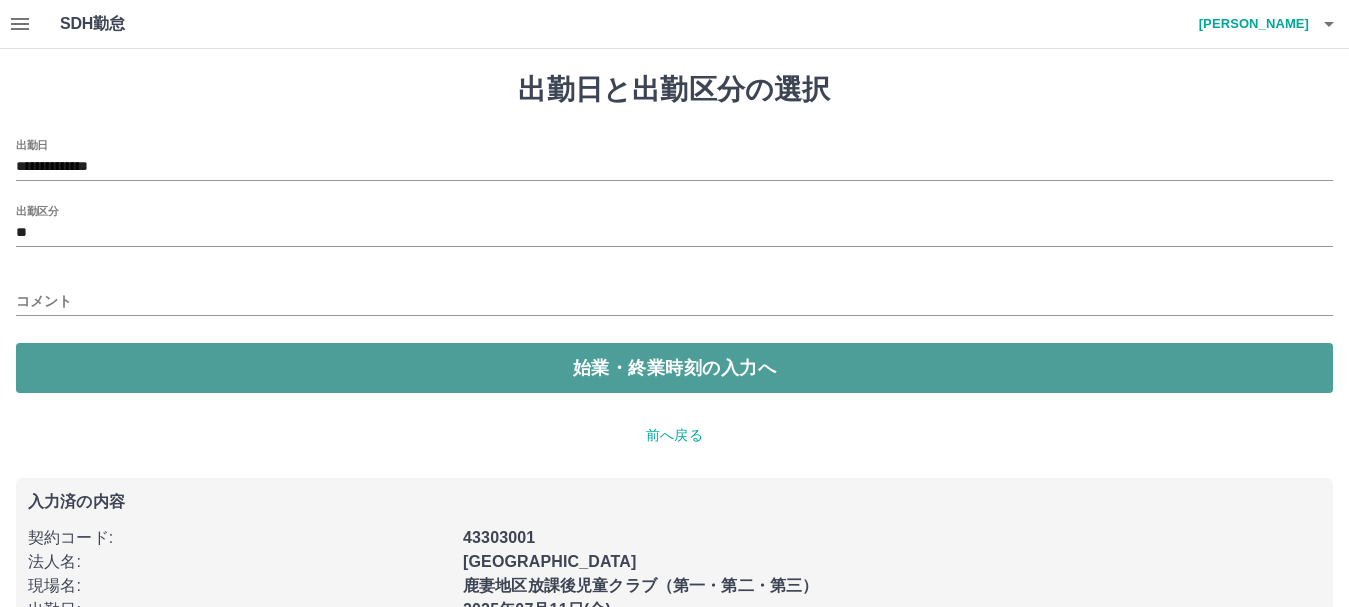 click on "始業・終業時刻の入力へ" at bounding box center [674, 368] 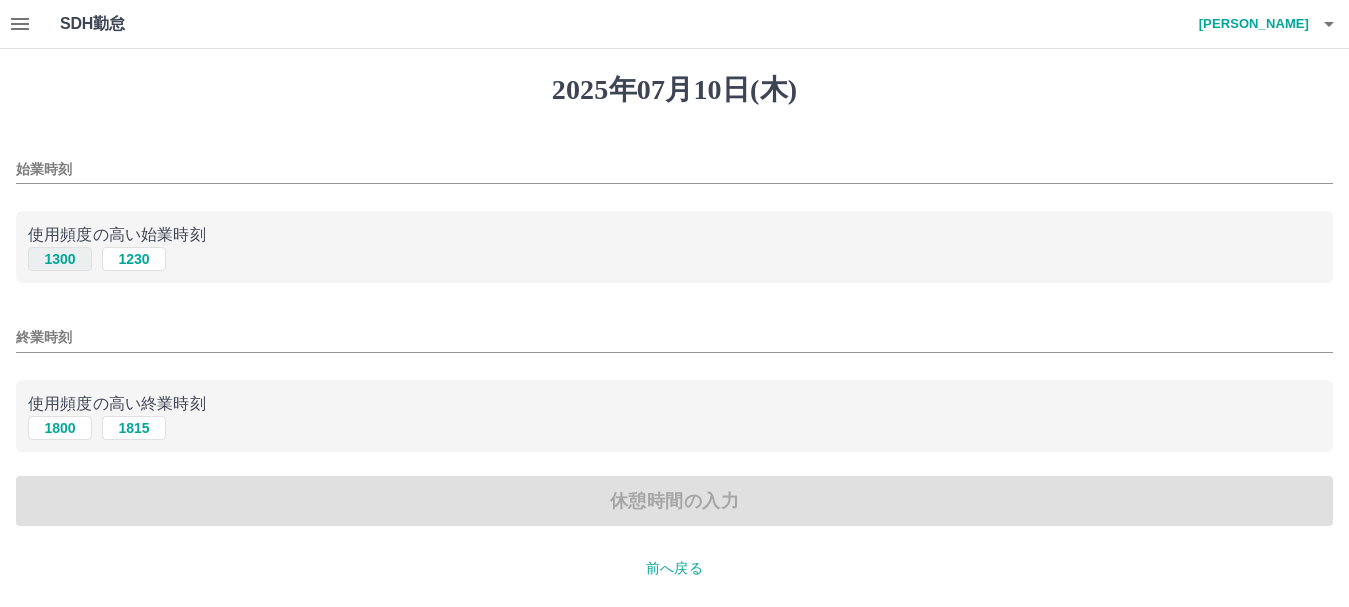click on "1300" at bounding box center (60, 259) 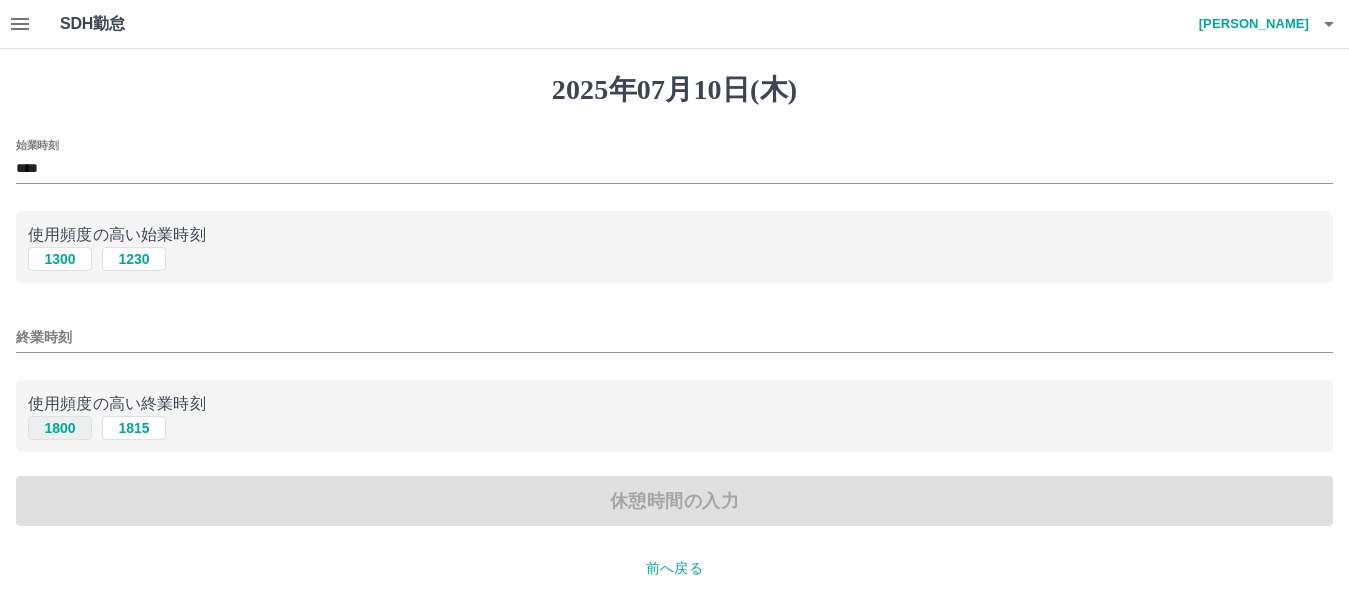 click on "1800" at bounding box center (60, 428) 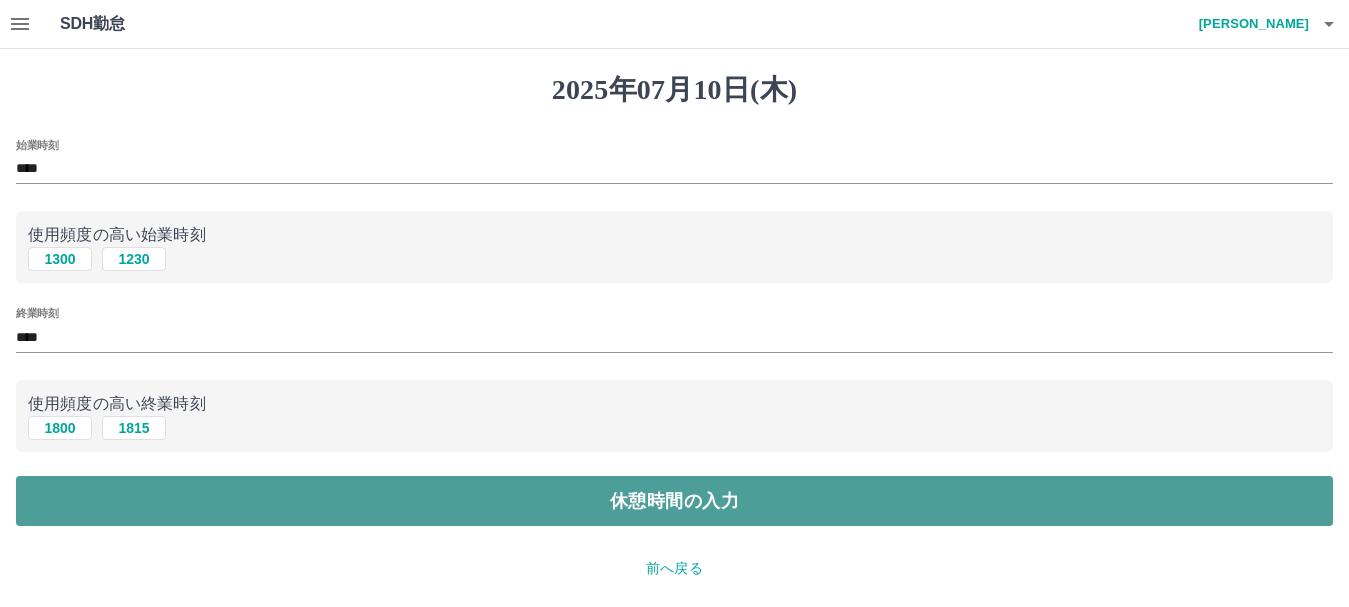 click on "休憩時間の入力" at bounding box center [674, 501] 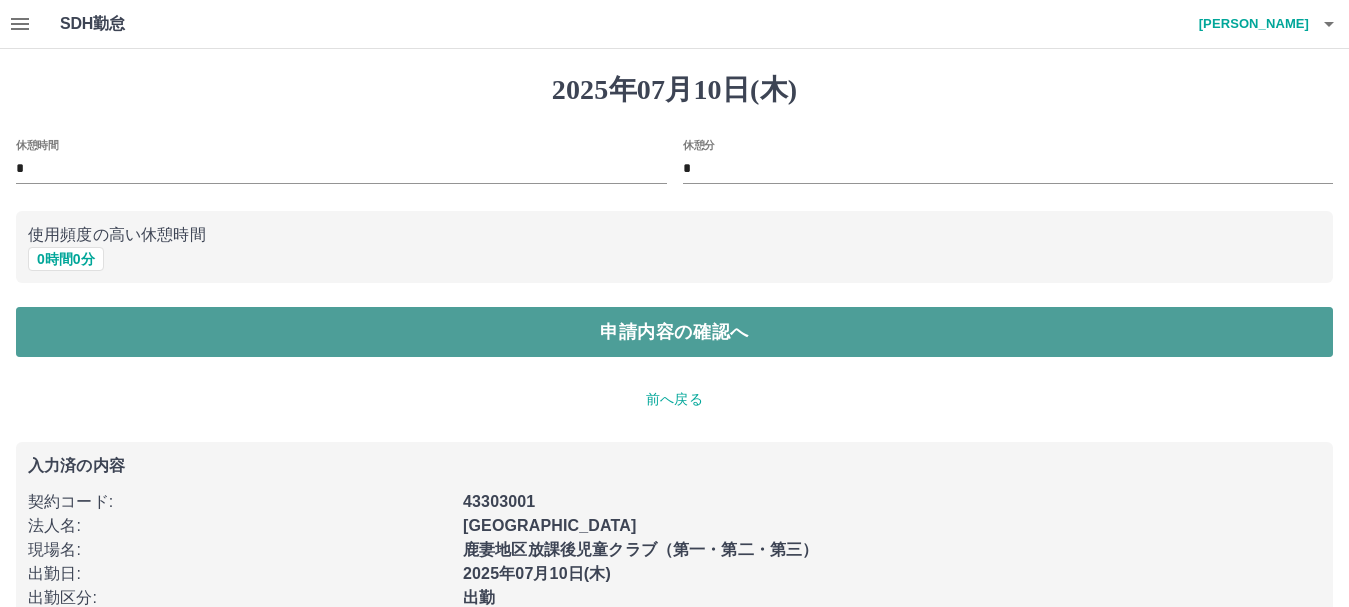 click on "申請内容の確認へ" at bounding box center [674, 332] 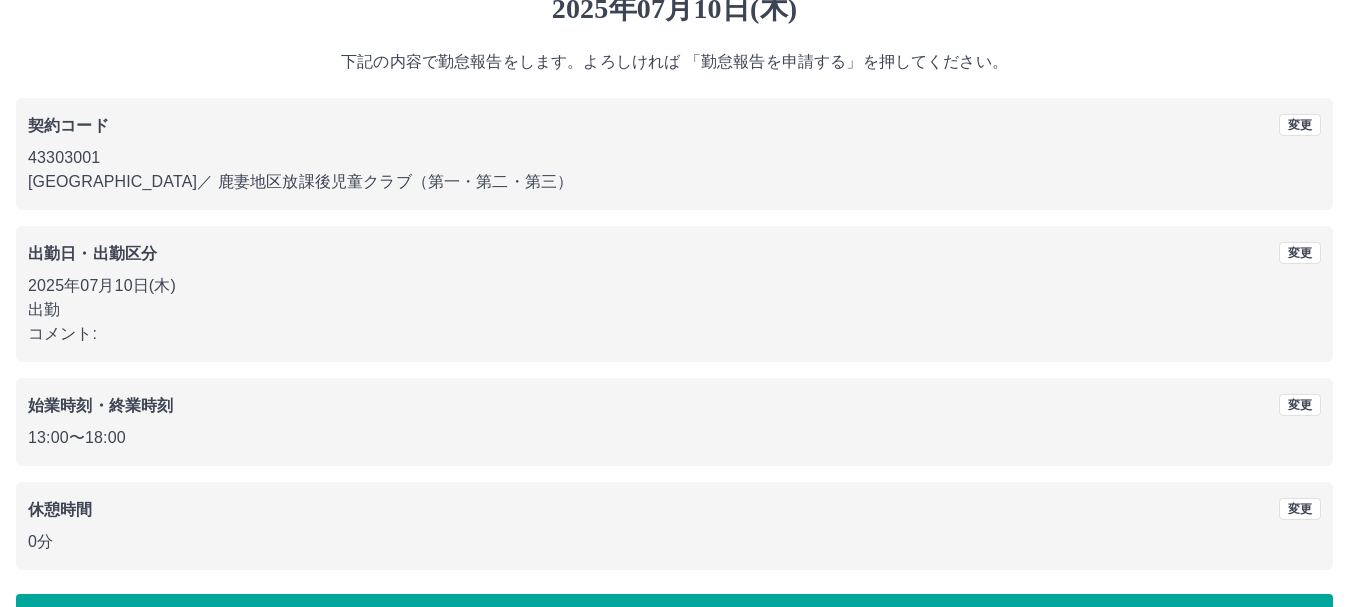 scroll, scrollTop: 142, scrollLeft: 0, axis: vertical 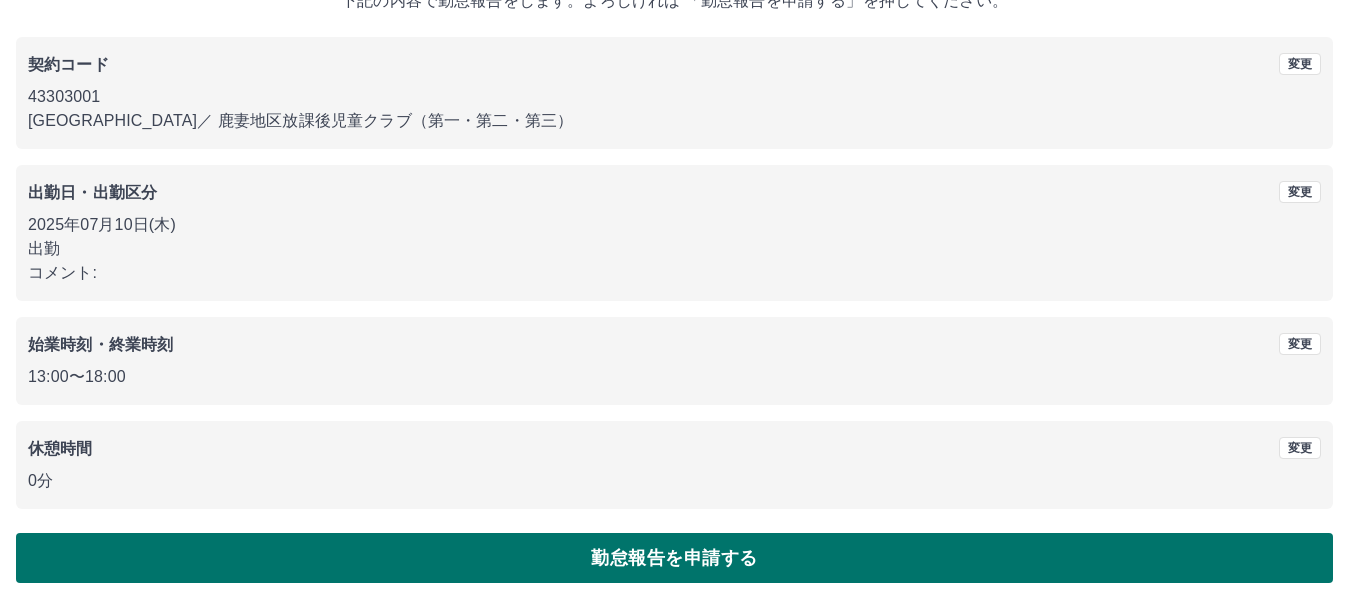 click on "勤怠報告を申請する" at bounding box center [674, 558] 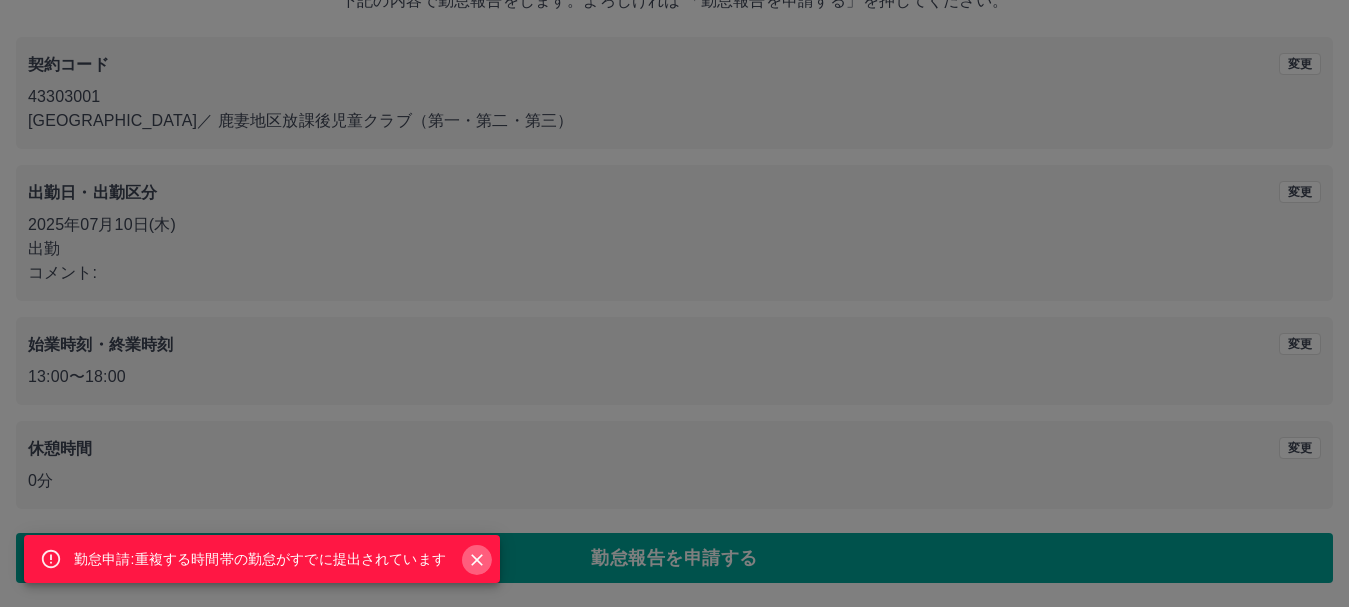 click 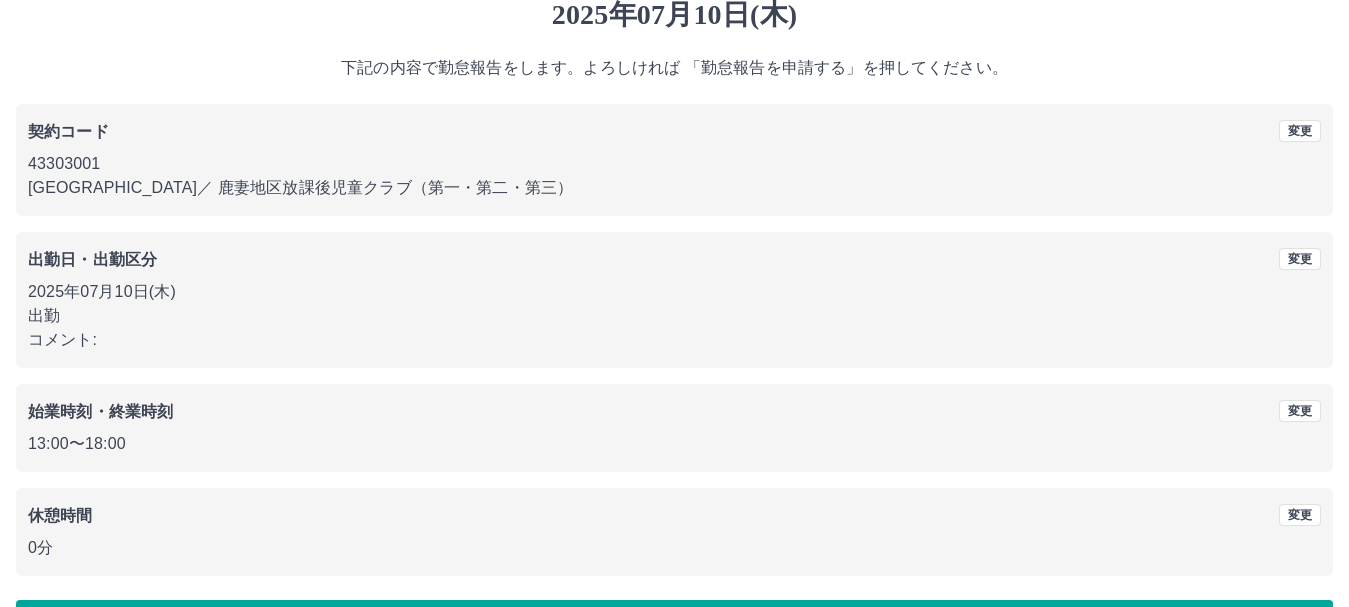 scroll, scrollTop: 0, scrollLeft: 0, axis: both 